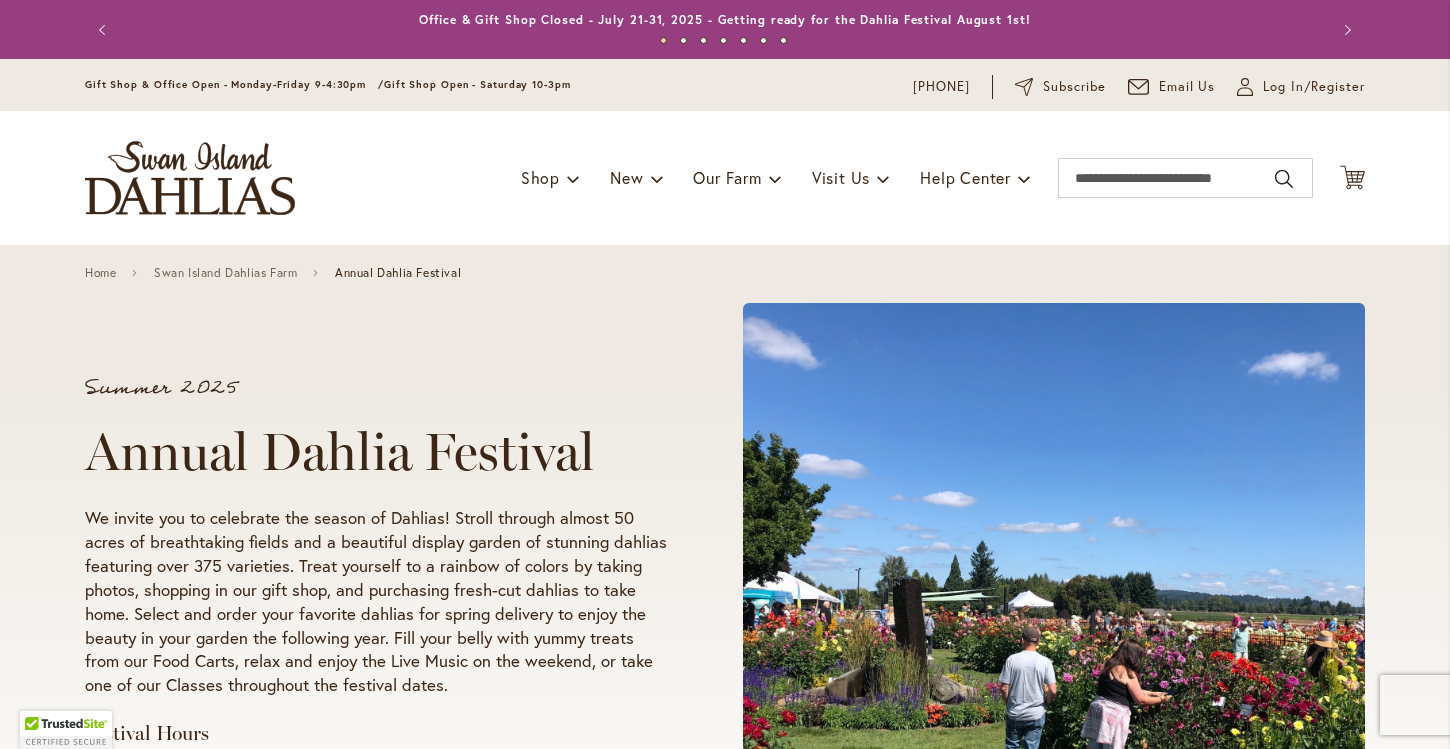 scroll, scrollTop: 0, scrollLeft: 0, axis: both 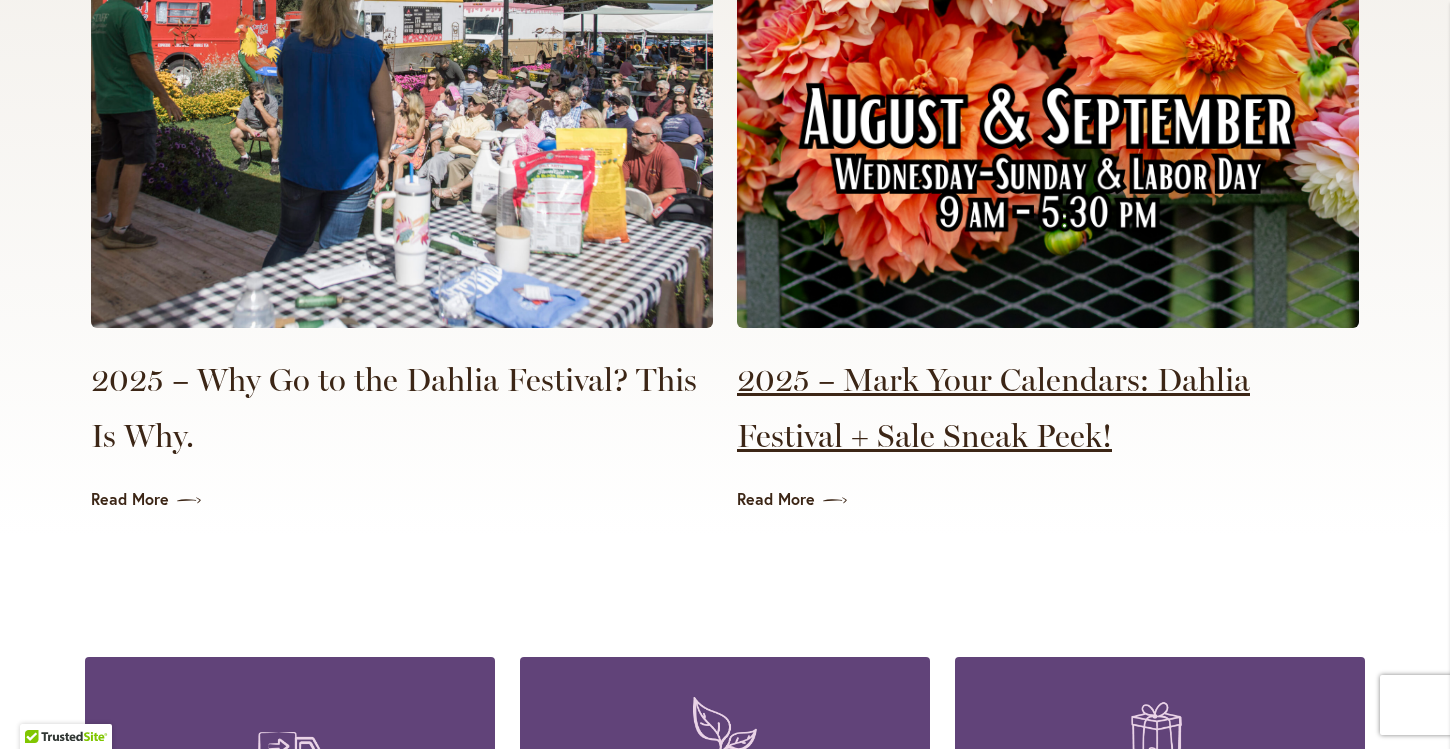 click on "2025 – Mark Your Calendars: Dahlia Festival + Sale Sneak Peek!" at bounding box center [1048, 408] 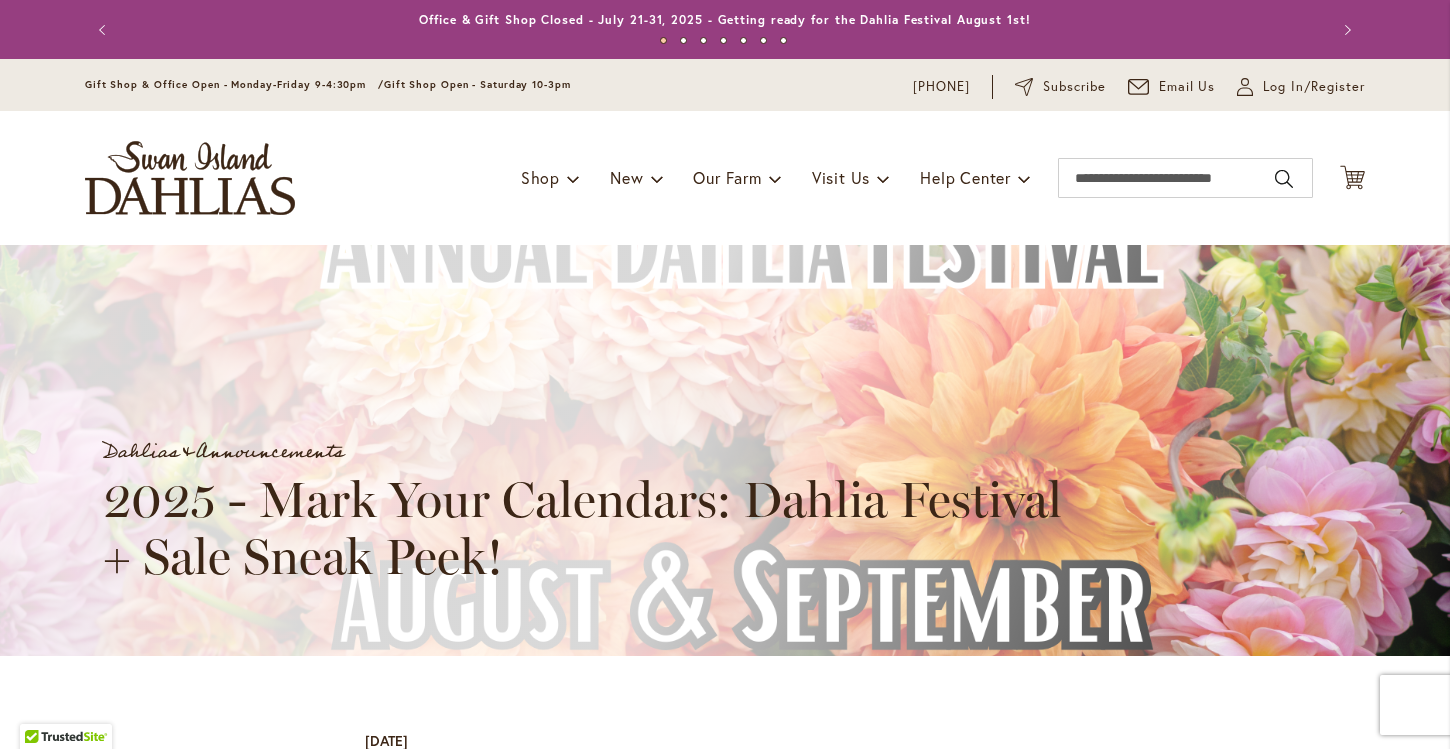 scroll, scrollTop: 0, scrollLeft: 0, axis: both 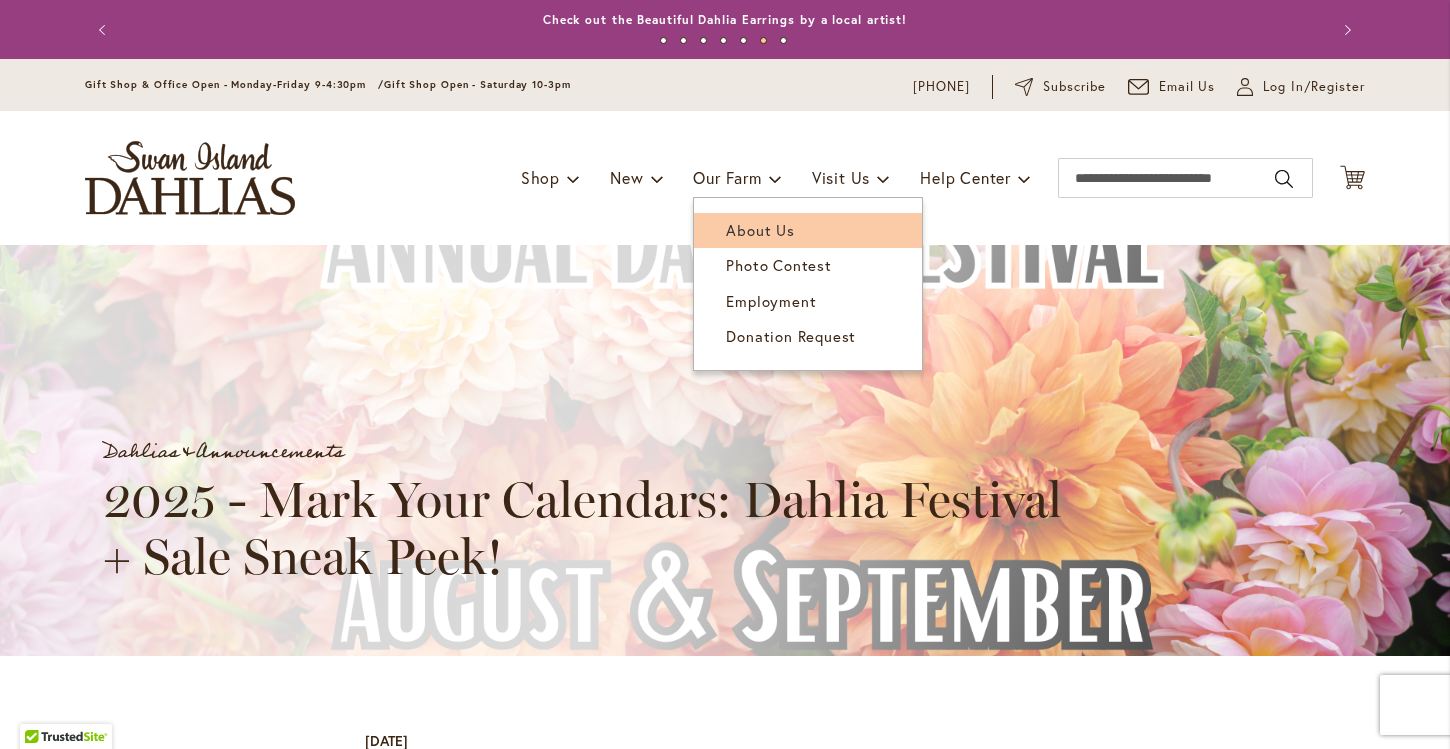 click on "About Us" at bounding box center [760, 230] 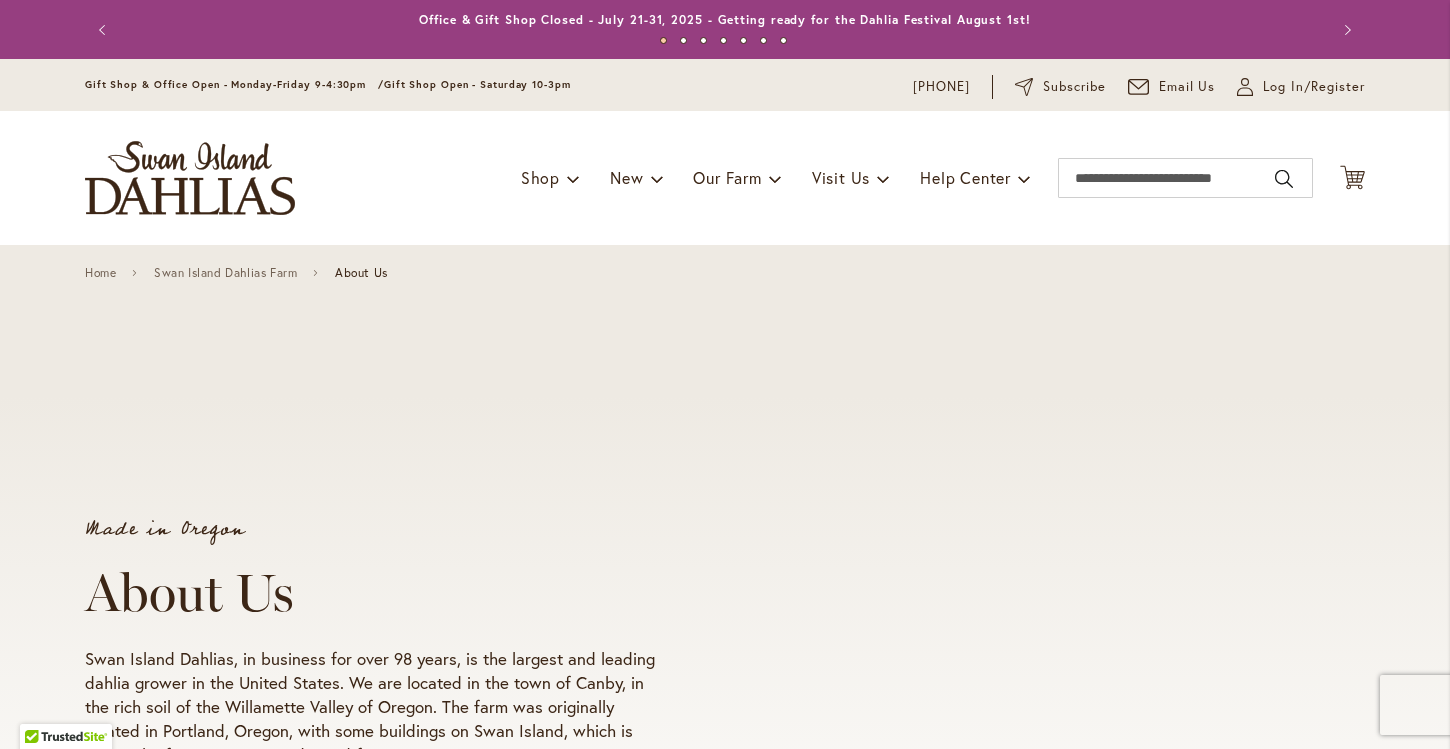 scroll, scrollTop: 0, scrollLeft: 0, axis: both 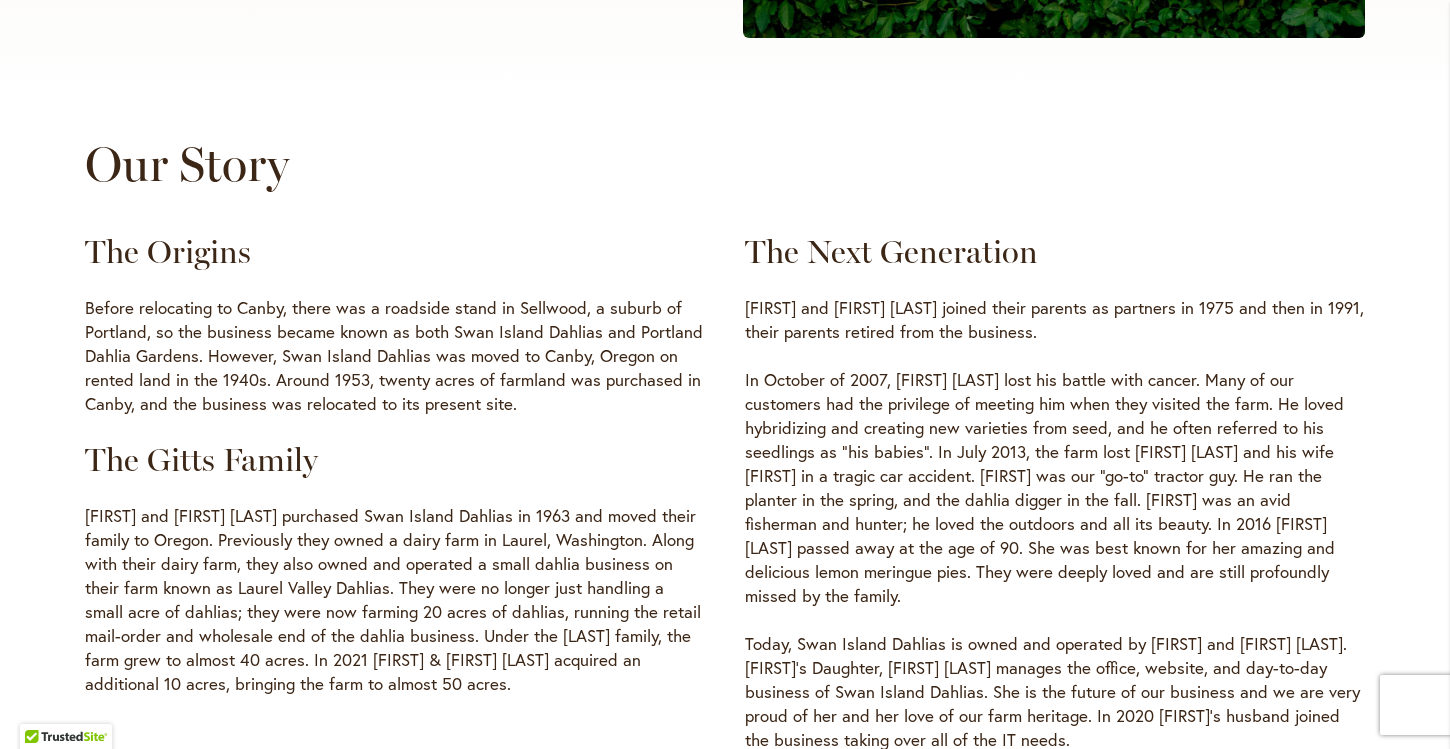 click on "Before relocating to Canby, there was a roadside stand in Sellwood, a suburb of Portland, so the business became known as both Swan Island Dahlias and Portland Dahlia Gardens. However, Swan Island Dahlias was moved to Canby, Oregon on rented land in the 1940s. Around 1953, twenty acres of farmland was purchased in Canby, and the business was relocated to its present site." at bounding box center (395, 356) 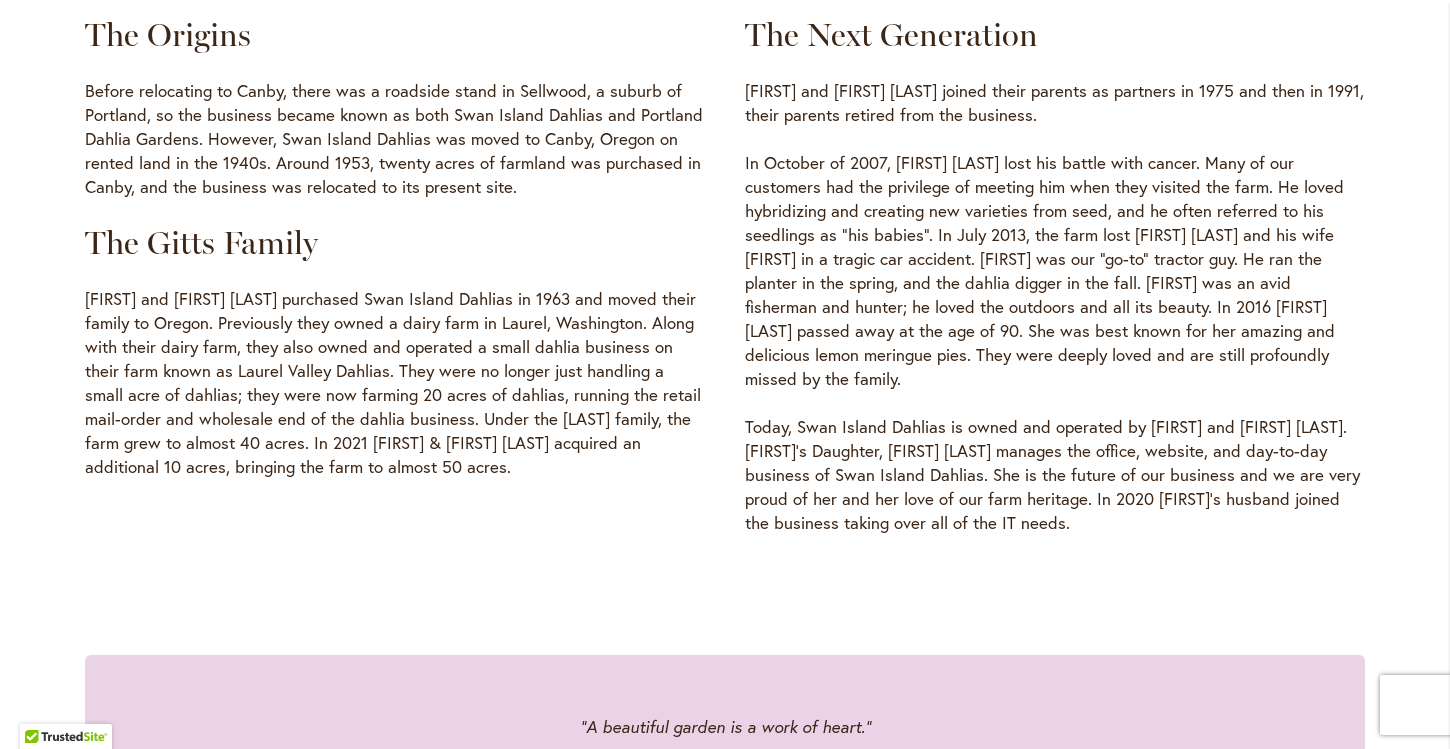 scroll, scrollTop: 1123, scrollLeft: 0, axis: vertical 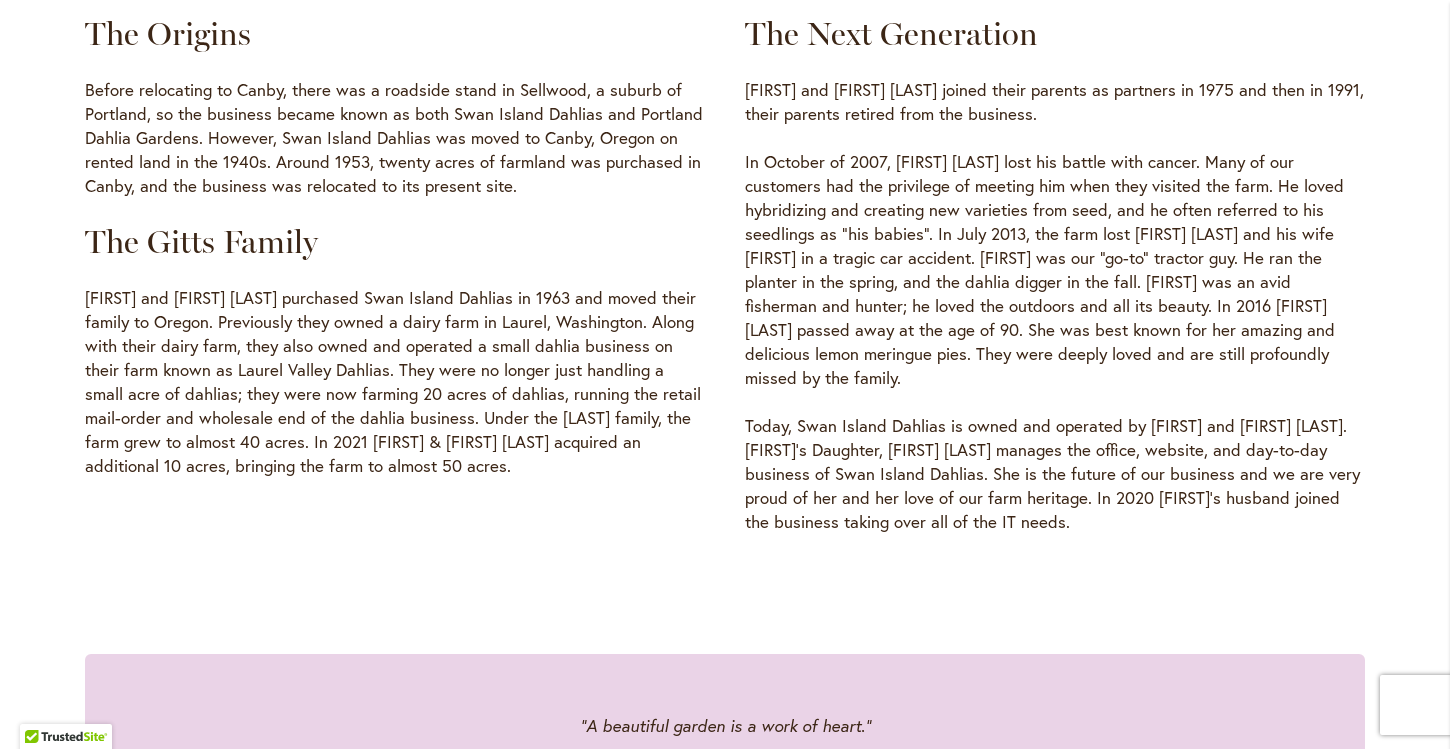 click on "Nick and Margaret Gitts purchased Swan Island Dahlias in 1963 and moved their family to Oregon. Previously they owned a dairy farm in Laurel, Washington. Along with their dairy farm, they also owned and operated a small dahlia business on their farm known as Laurel Valley Dahlias. They were no longer just handling a small acre of dahlias; they were now farming 20 acres of dahlias, running the retail mail-order and wholesale end of the dahlia business. Under the Gitts family, the farm grew to almost 40 acres. In 2021 Heather & Brendon Schloe acquired an additional 10 acres, bringing the farm to almost 50 acres." at bounding box center (395, 382) 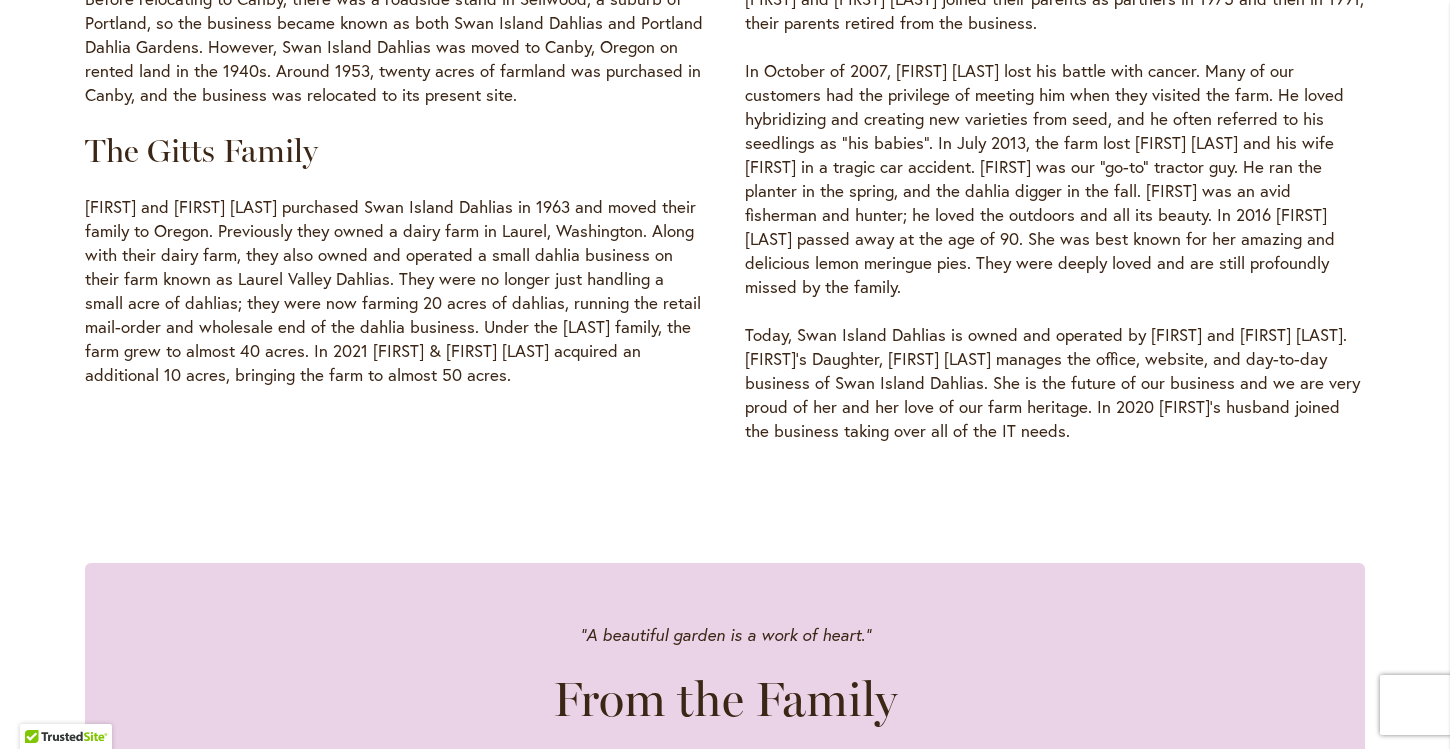 scroll, scrollTop: 1202, scrollLeft: 0, axis: vertical 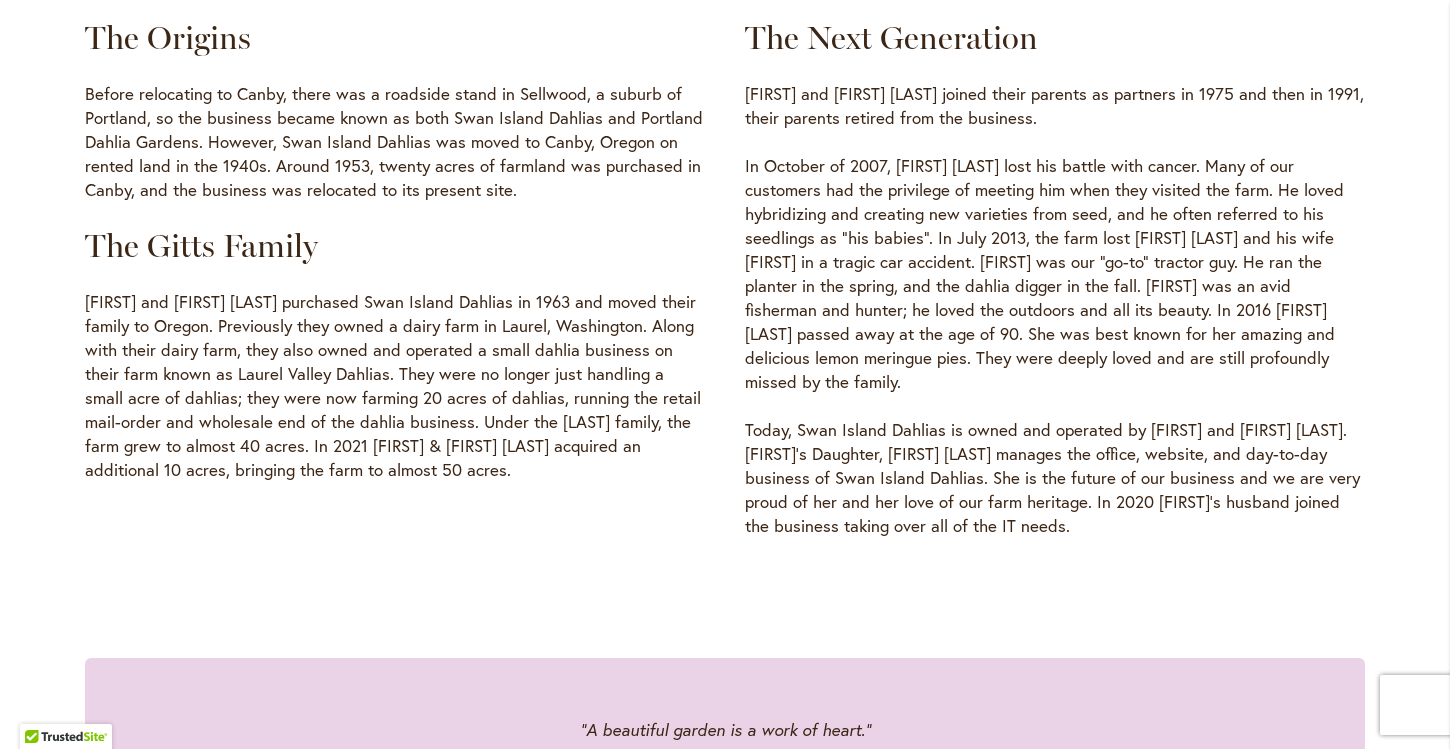 click on "Nick and Margaret Gitts purchased Swan Island Dahlias in 1963 and moved their family to Oregon. Previously they owned a dairy farm in Laurel, Washington. Along with their dairy farm, they also owned and operated a small dahlia business on their farm known as Laurel Valley Dahlias. They were no longer just handling a small acre of dahlias; they were now farming 20 acres of dahlias, running the retail mail-order and wholesale end of the dahlia business. Under the Gitts family, the farm grew to almost 40 acres. In 2021 Heather & Brendon Schloe acquired an additional 10 acres, bringing the farm to almost 50 acres." at bounding box center [395, 386] 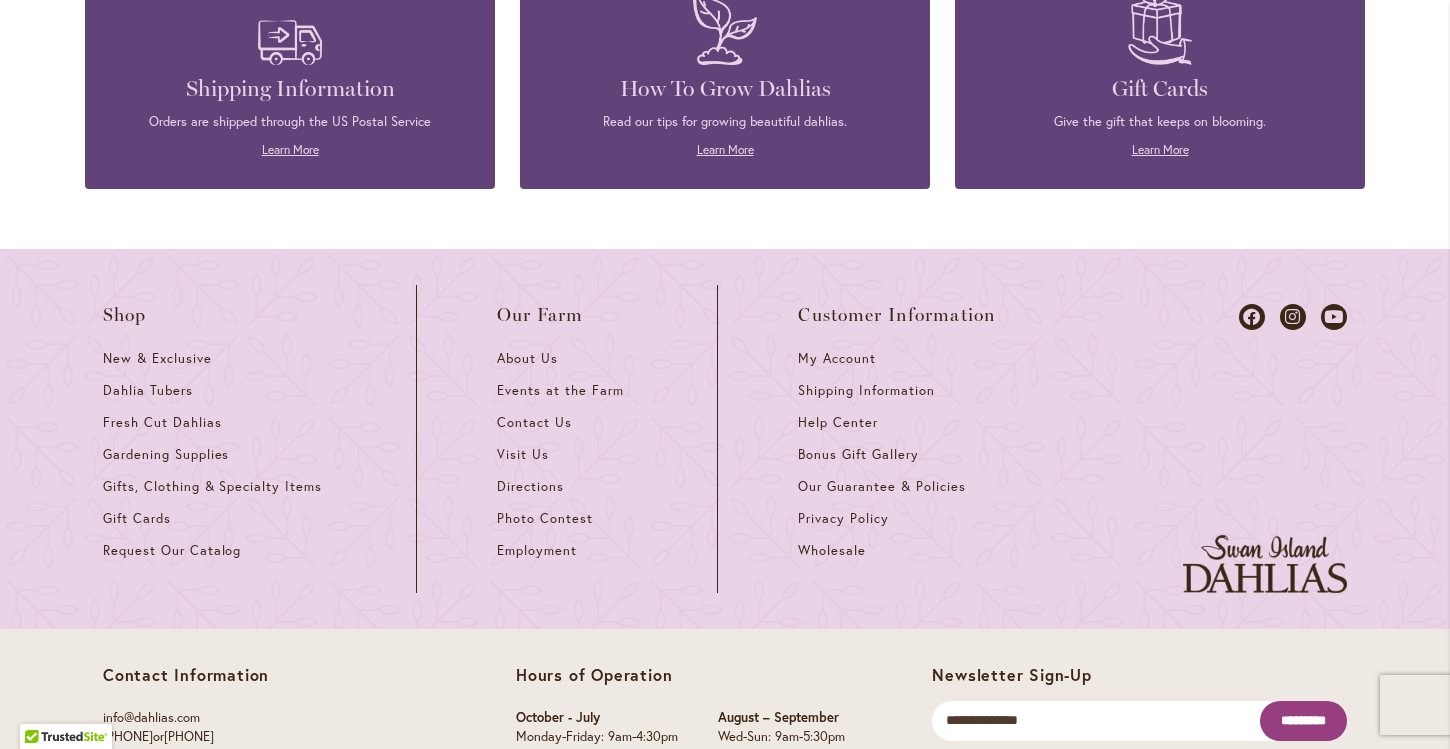 scroll, scrollTop: 2467, scrollLeft: 0, axis: vertical 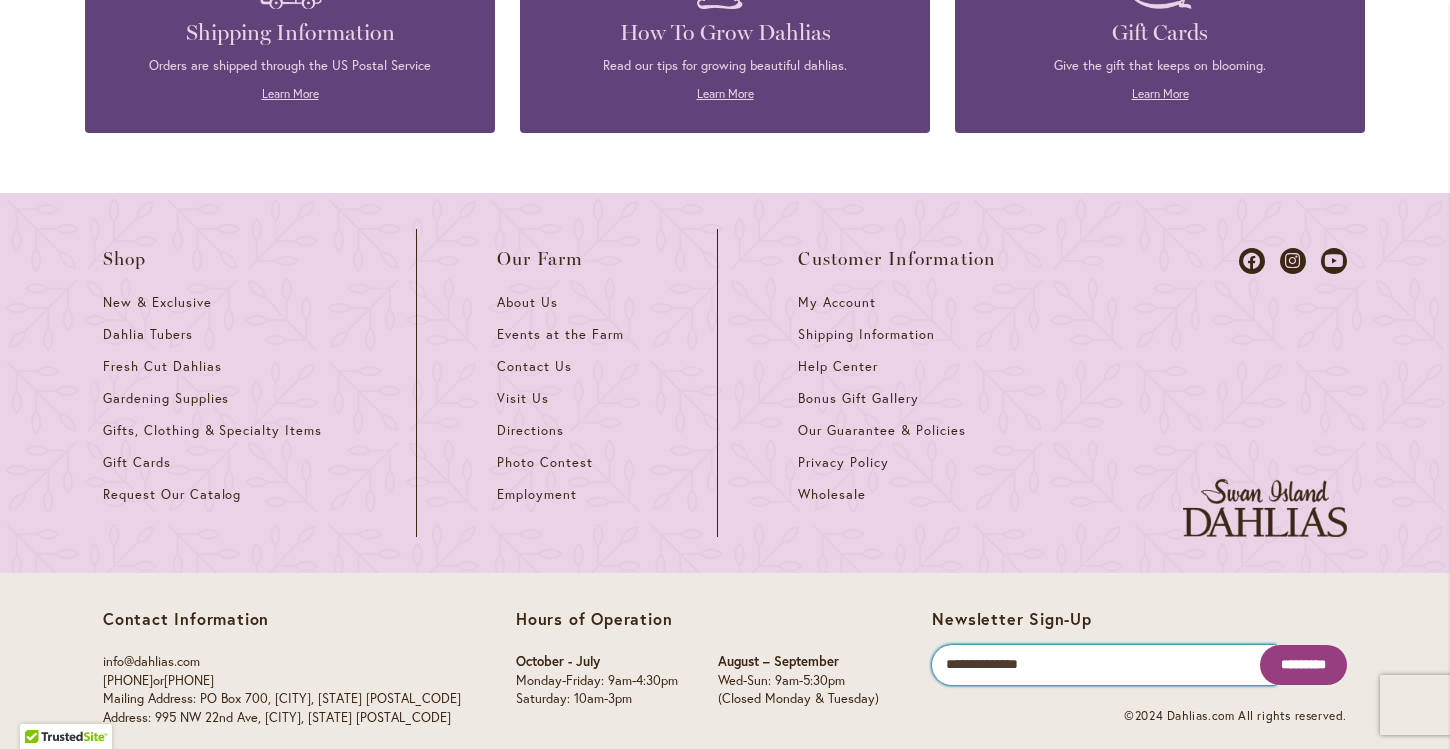 click on "Email" at bounding box center [1103, 665] 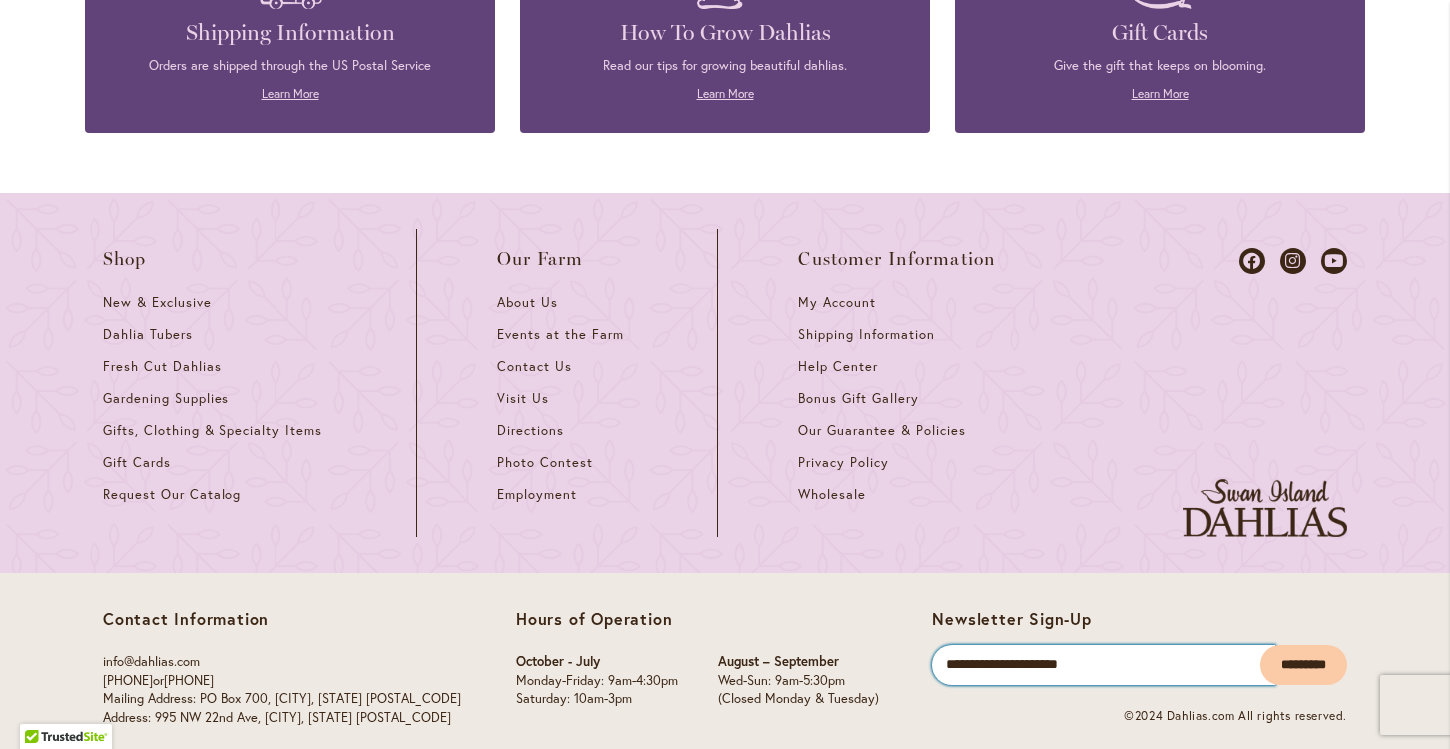 type on "**********" 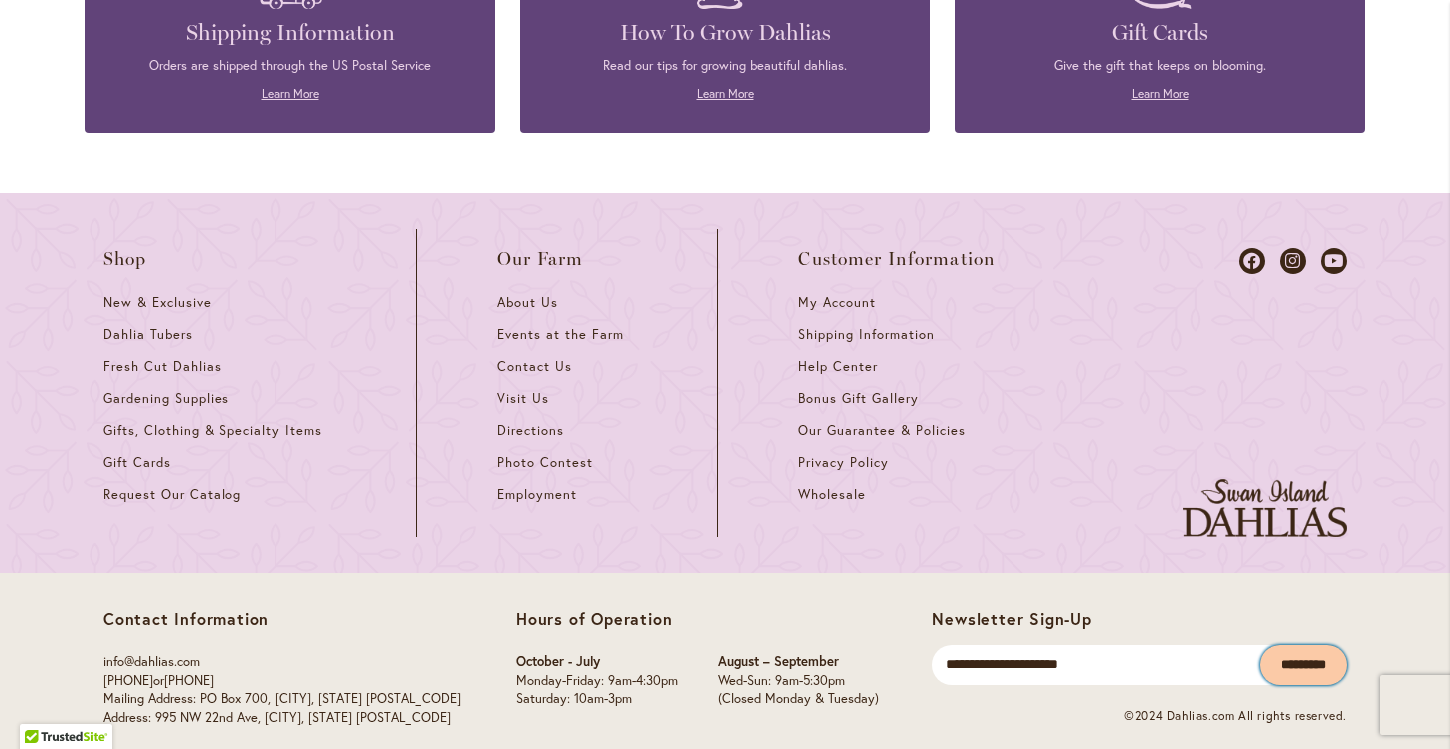 click on "*********" at bounding box center [1303, 665] 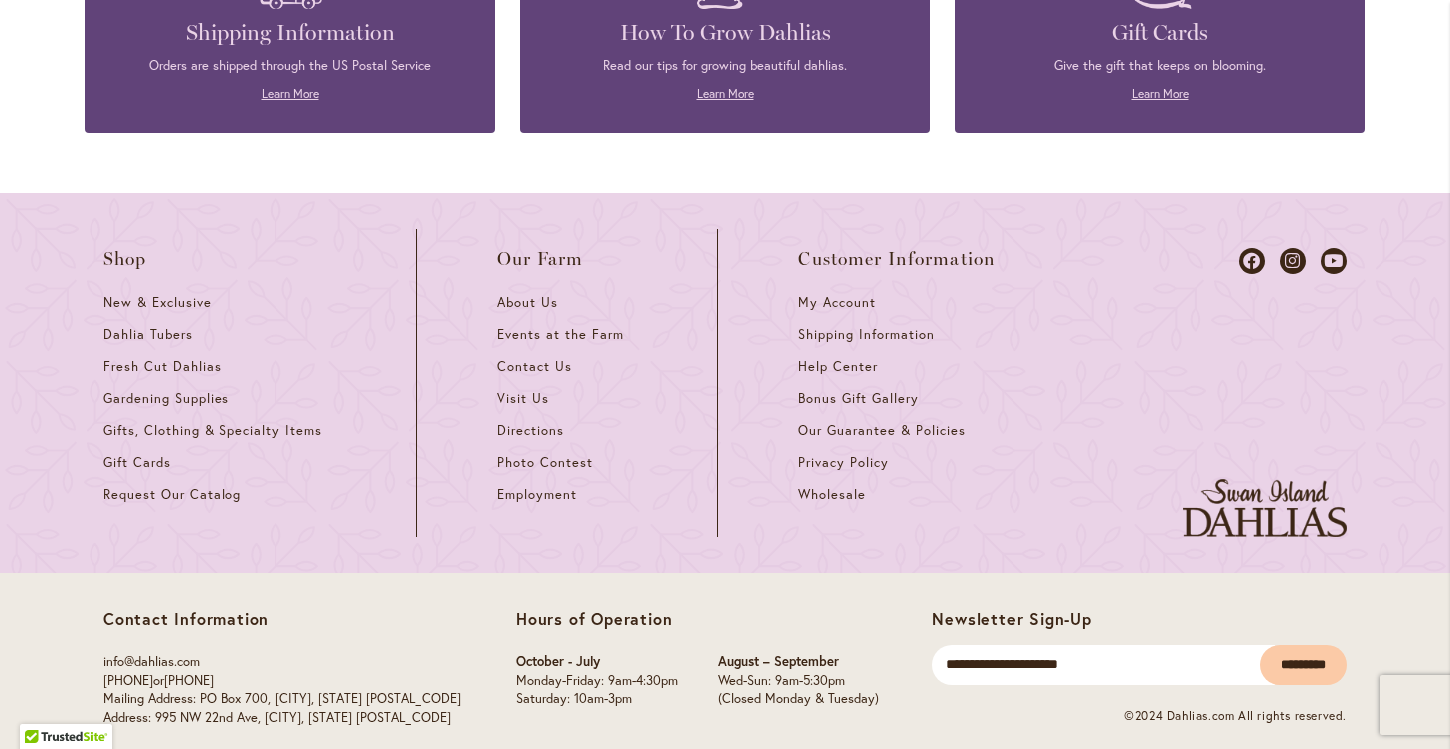 scroll, scrollTop: 0, scrollLeft: 0, axis: both 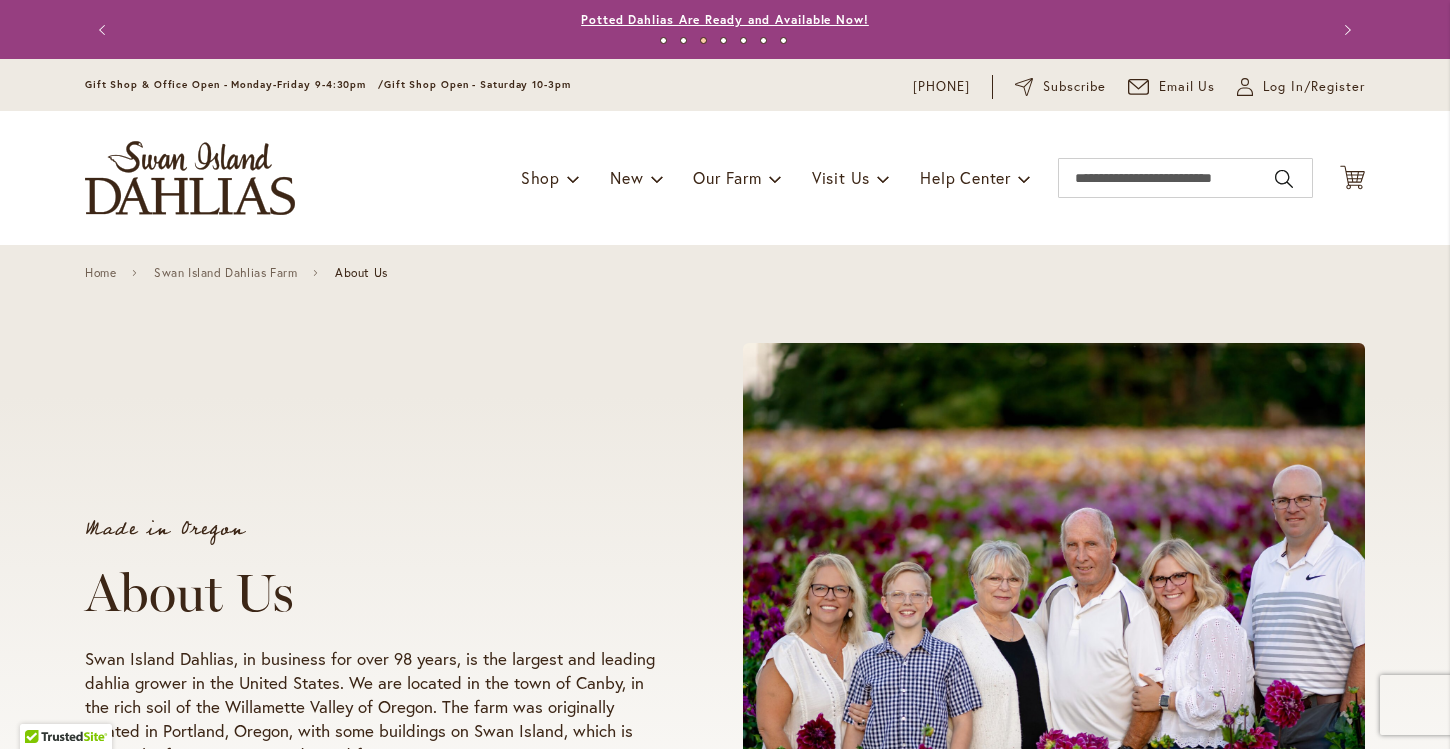 click on "Potted Dahlias Are Ready and Available Now!" at bounding box center (725, 19) 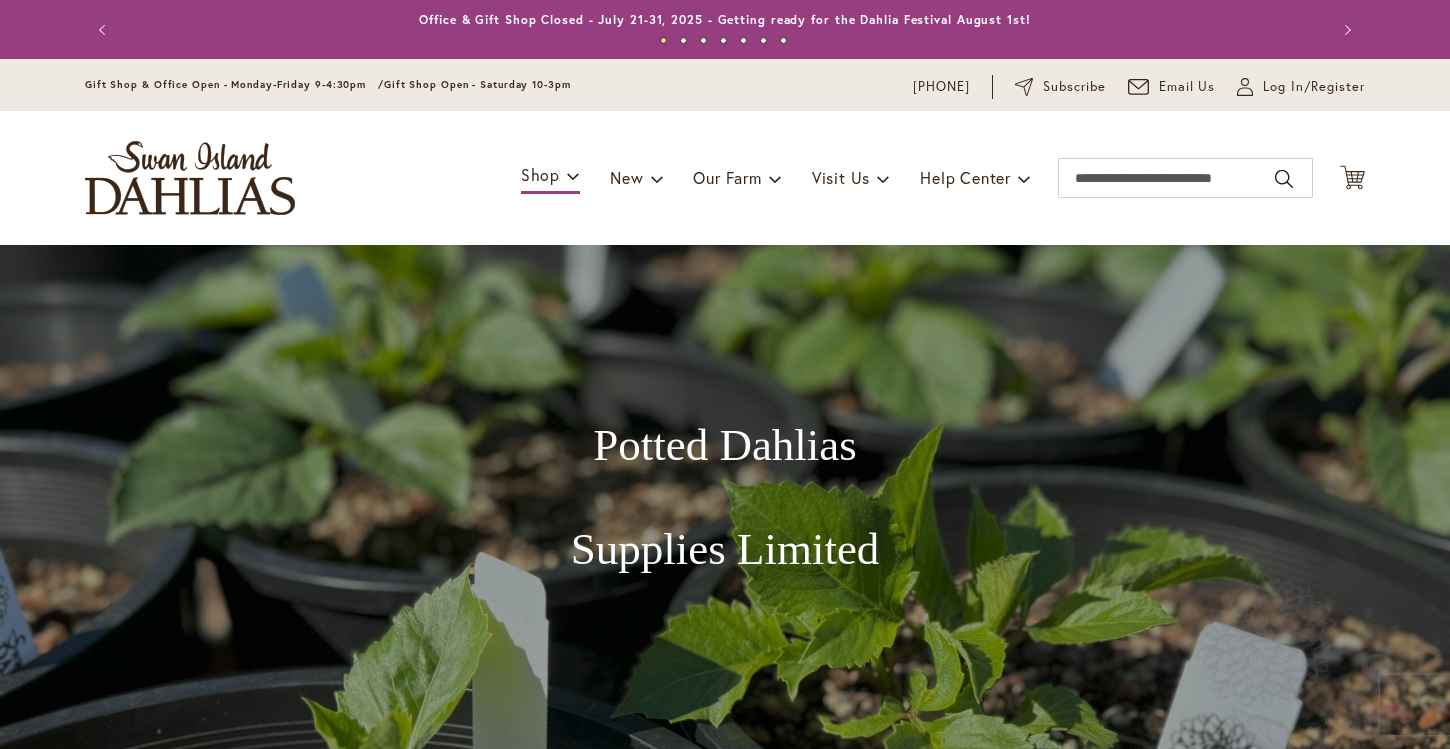 scroll, scrollTop: 0, scrollLeft: 0, axis: both 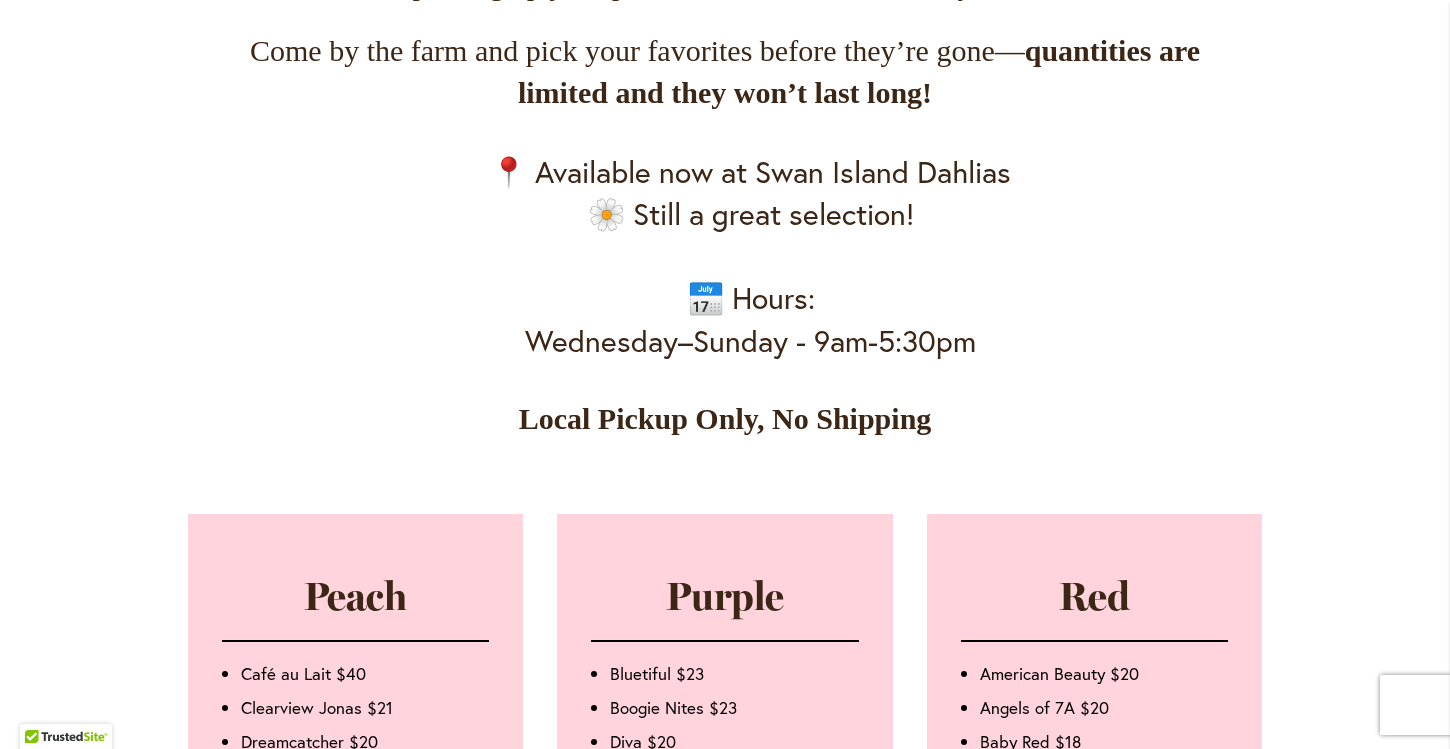click on "📍 Available now at Swan Island Dahlias 🌼 Still a great selection! 📅 Hours: Wednesday–Sunday - 9am-5:30pm" at bounding box center (750, 256) 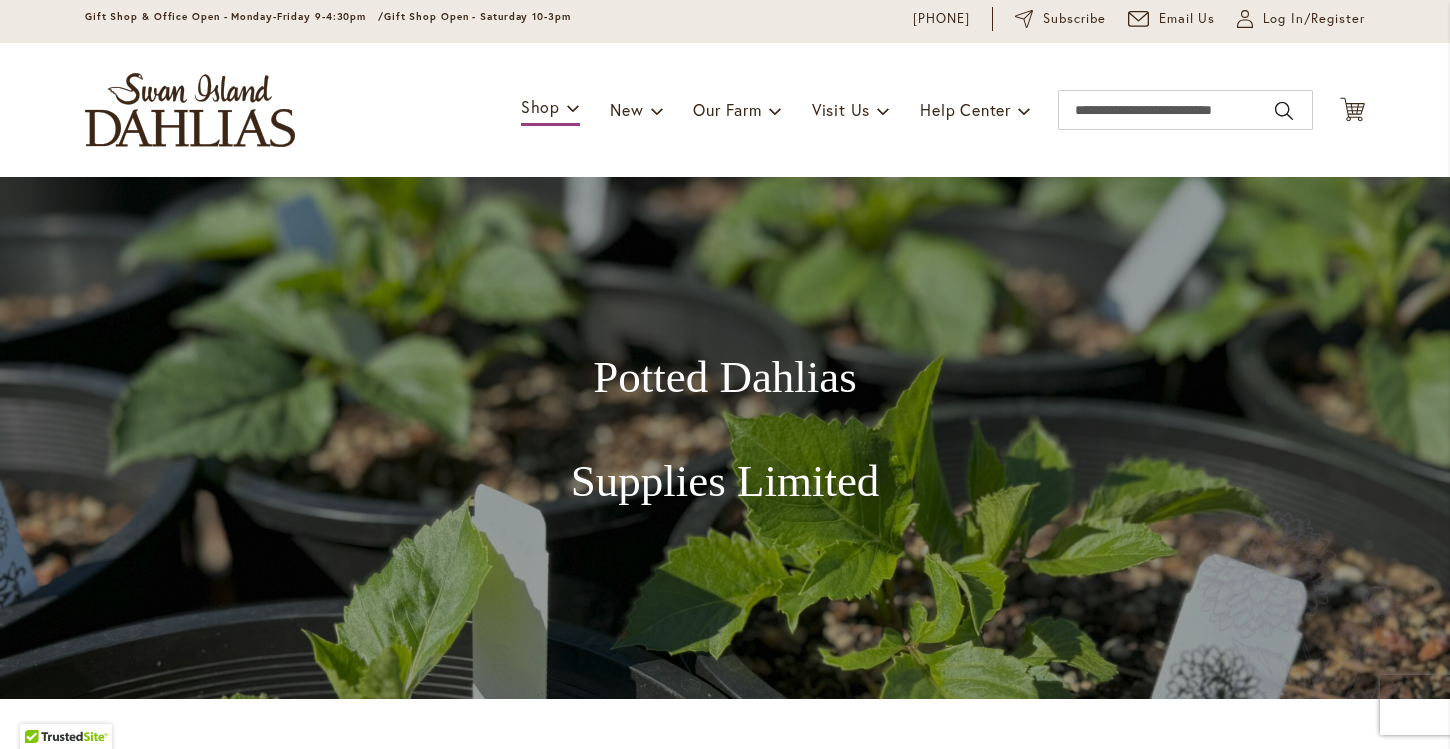 scroll, scrollTop: 0, scrollLeft: 0, axis: both 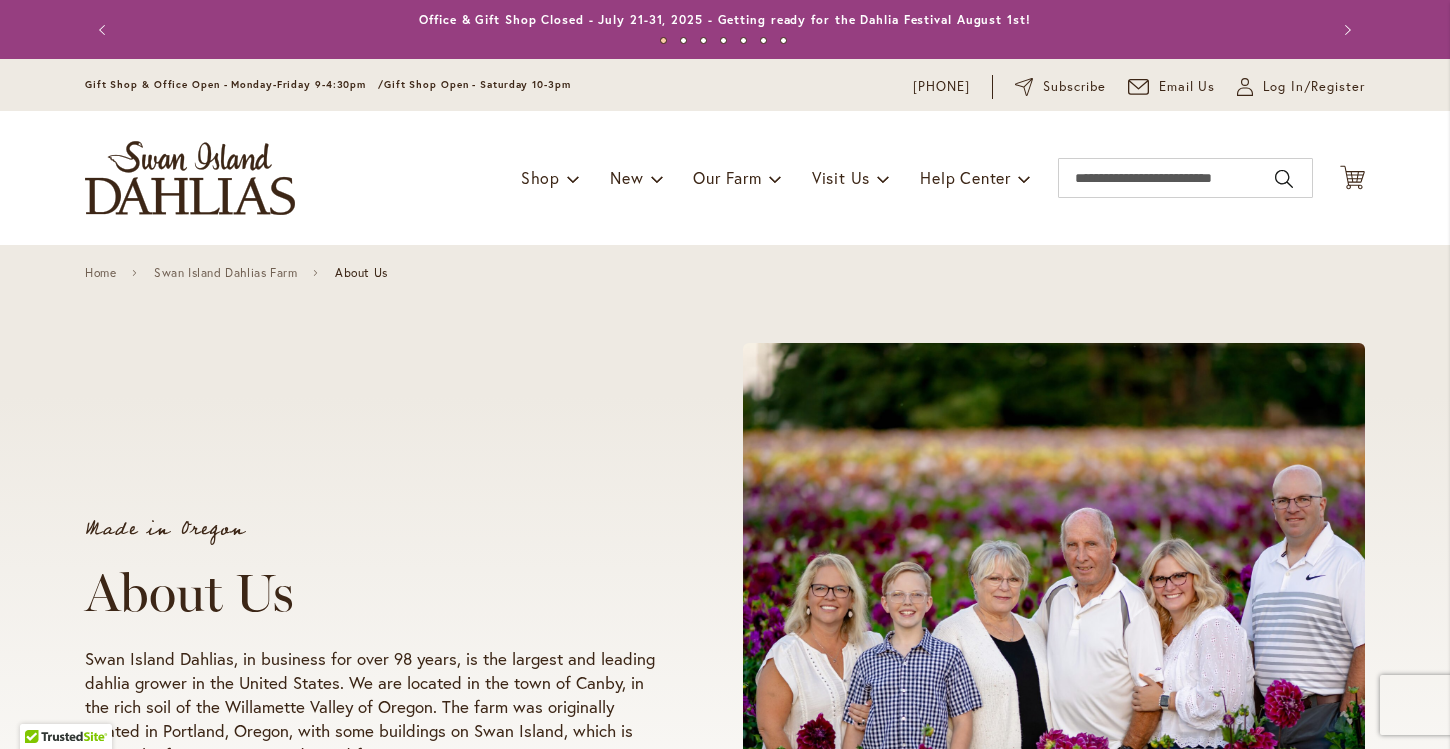 click on "5" at bounding box center [743, 40] 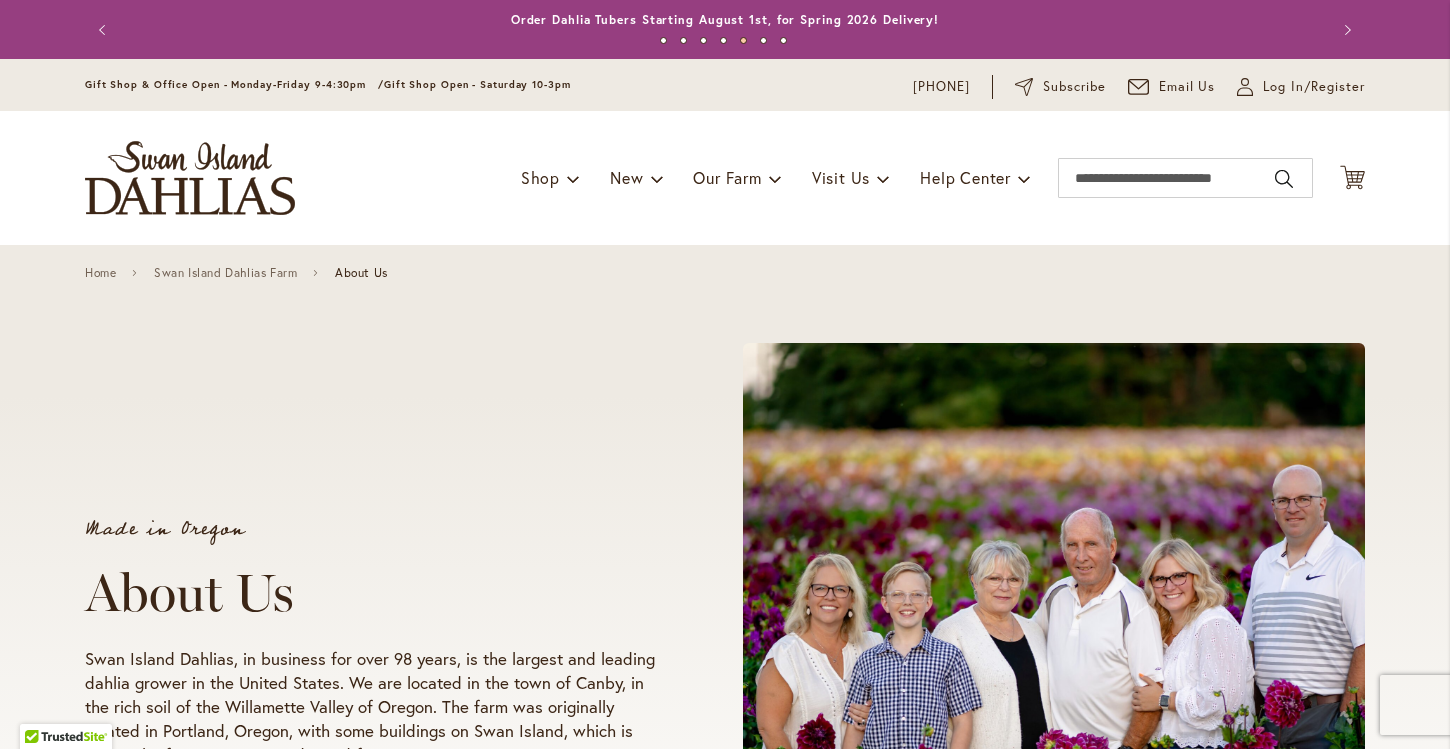 click on "6" at bounding box center [763, 40] 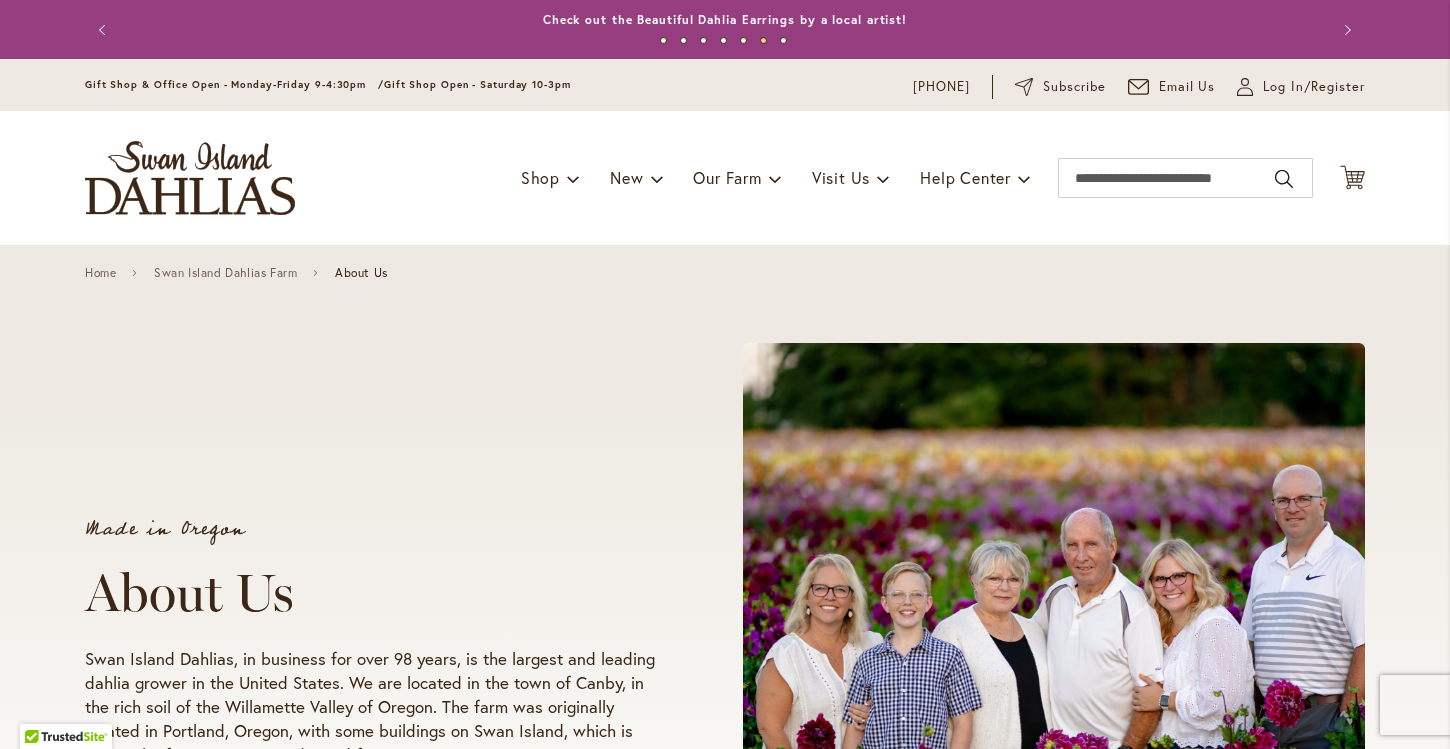 click on "7" at bounding box center (783, 40) 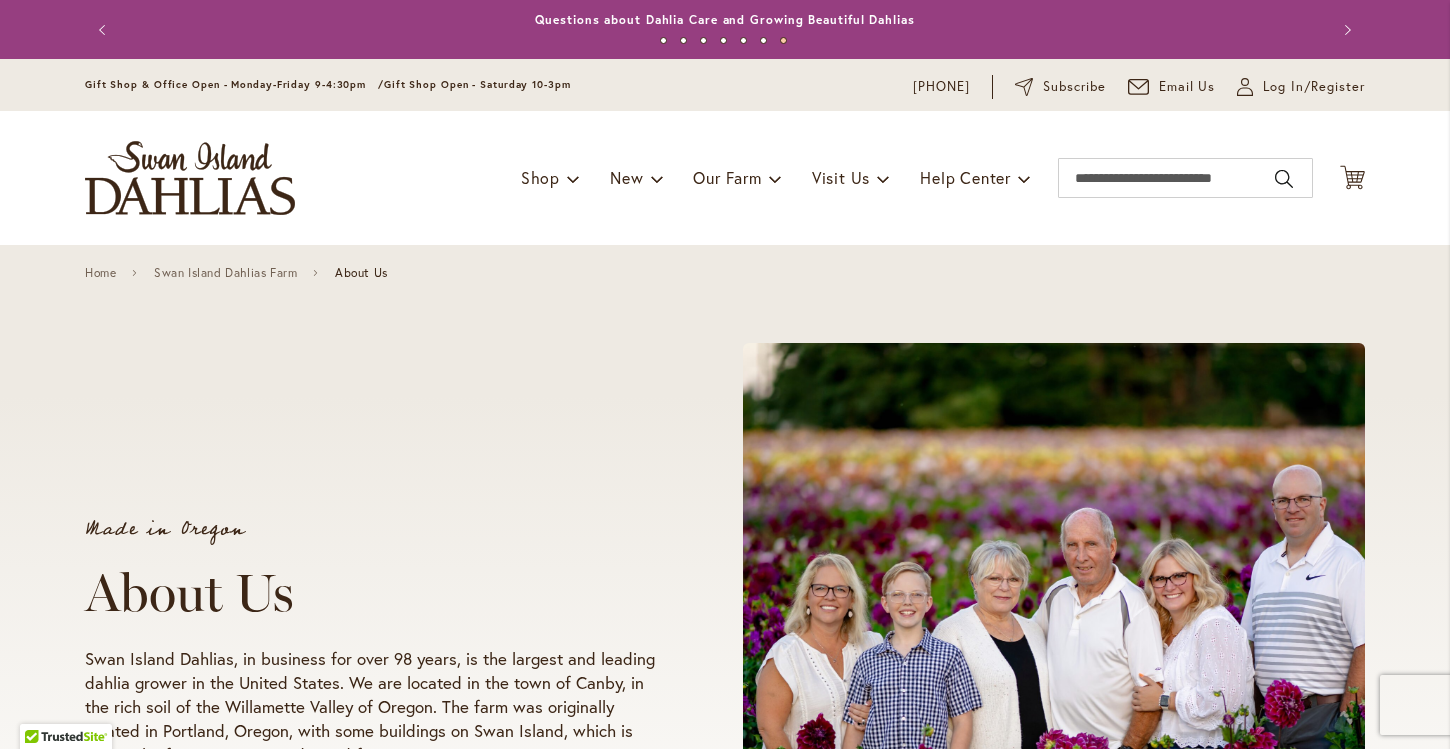 click on "1" at bounding box center (663, 40) 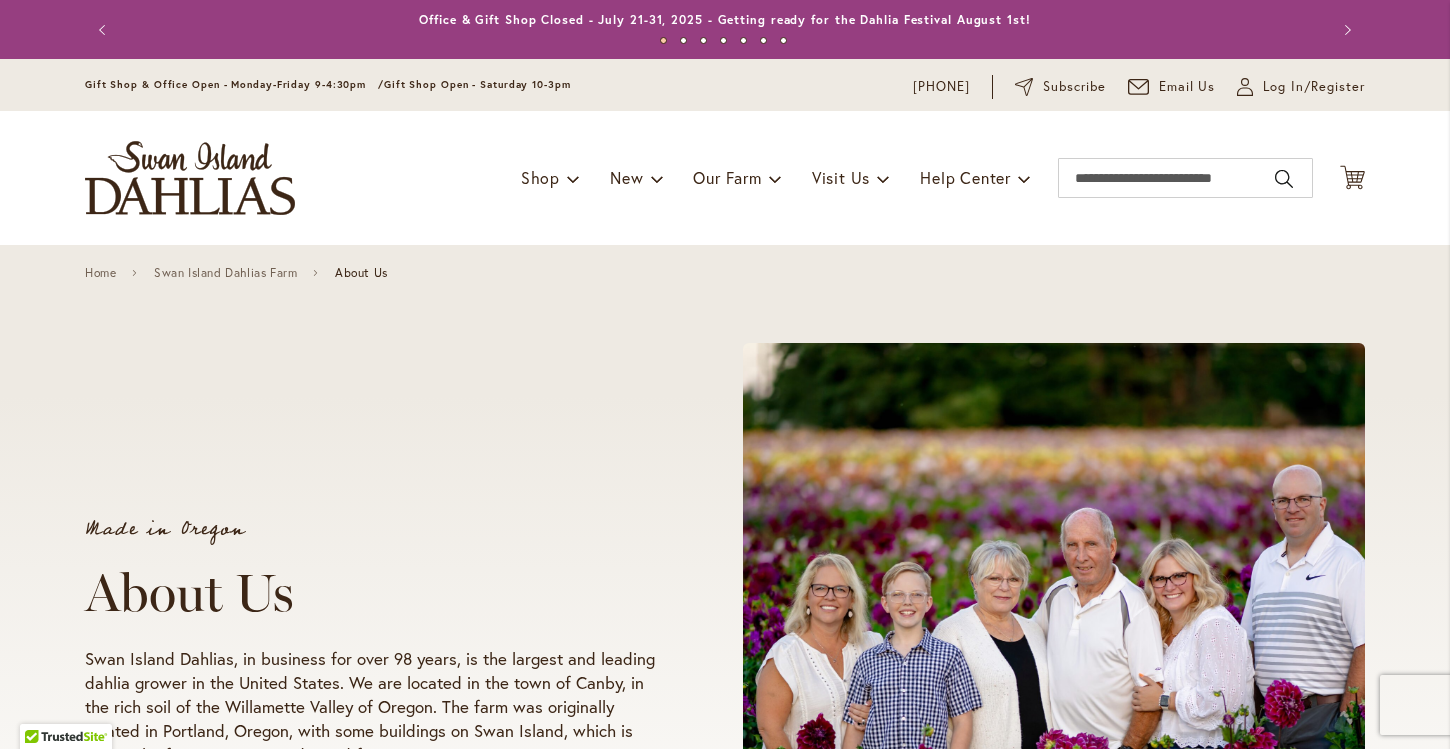 scroll, scrollTop: 19, scrollLeft: 0, axis: vertical 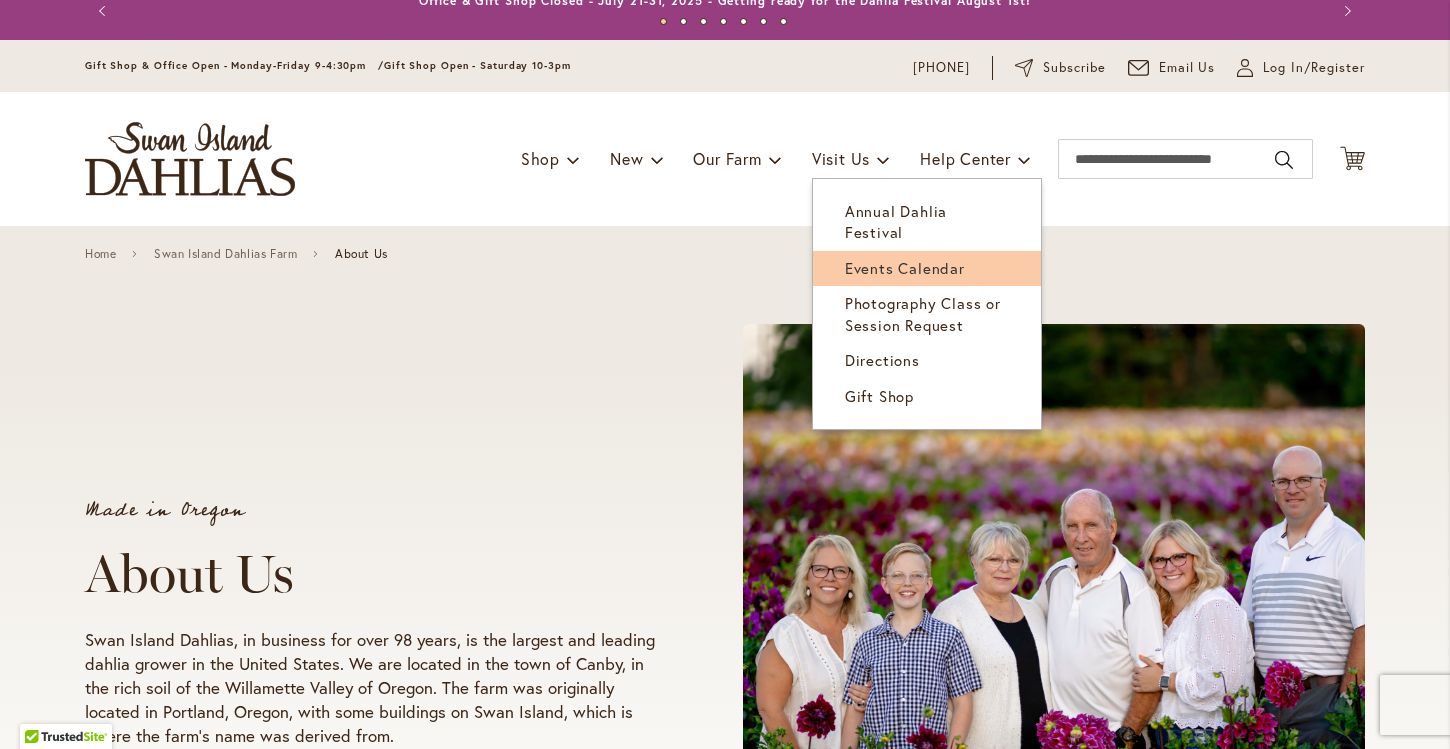 click on "Events Calendar" at bounding box center [905, 268] 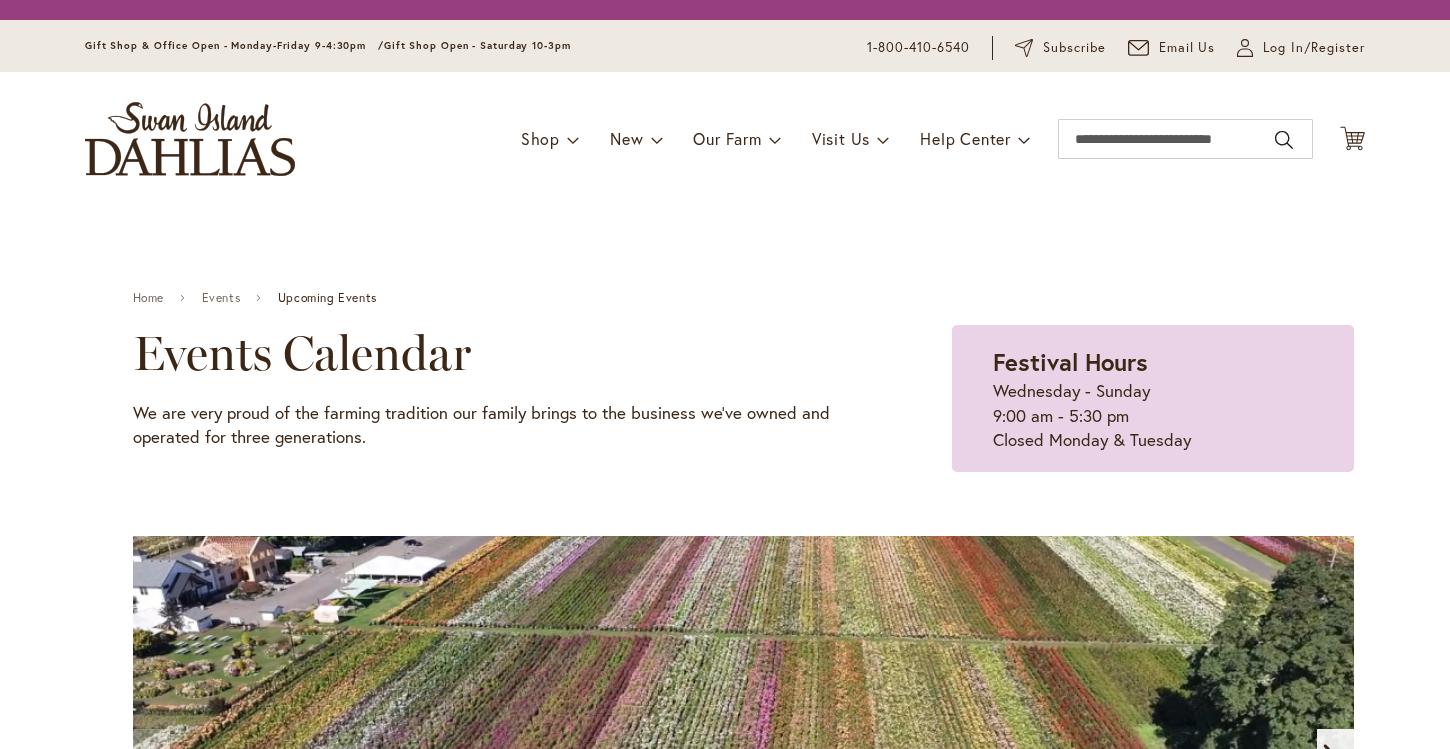 scroll, scrollTop: 0, scrollLeft: 0, axis: both 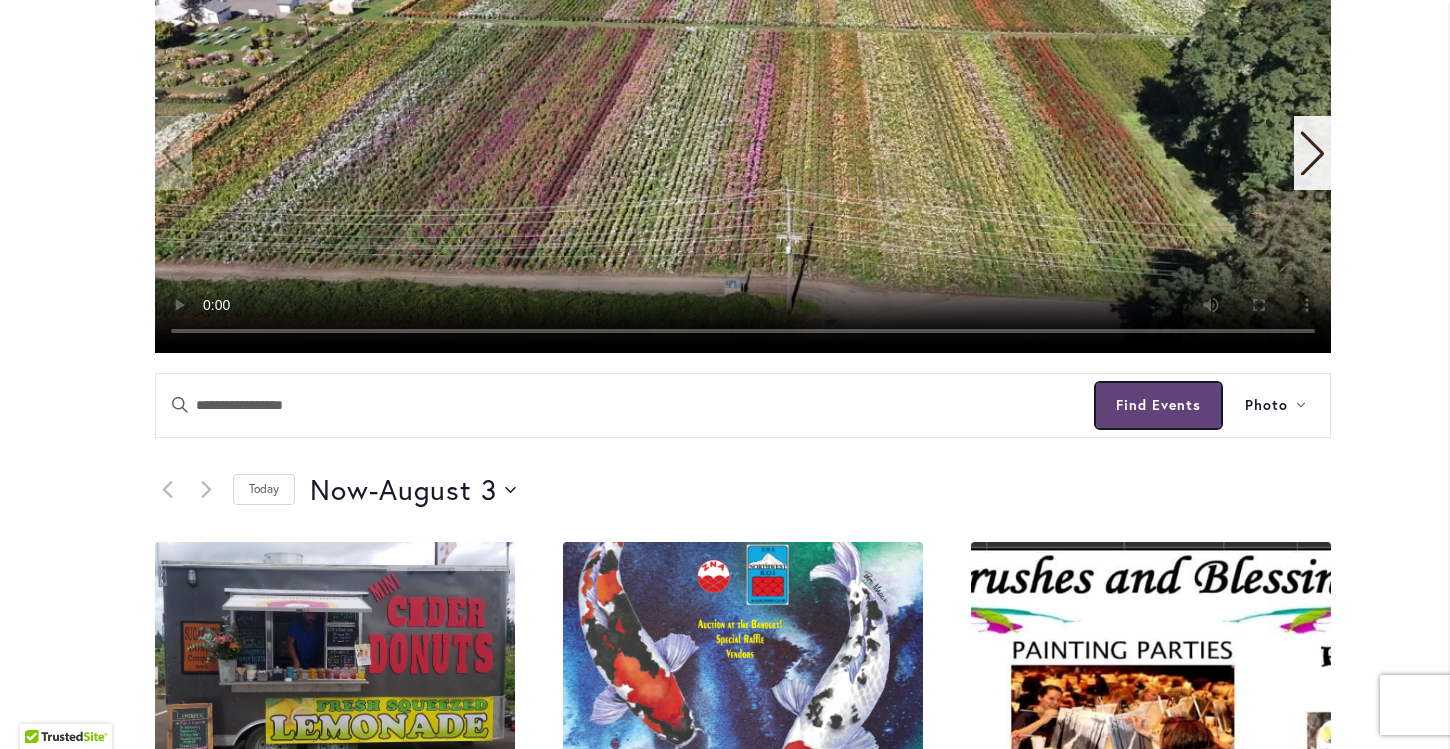 click on "Find Events" at bounding box center (1158, 405) 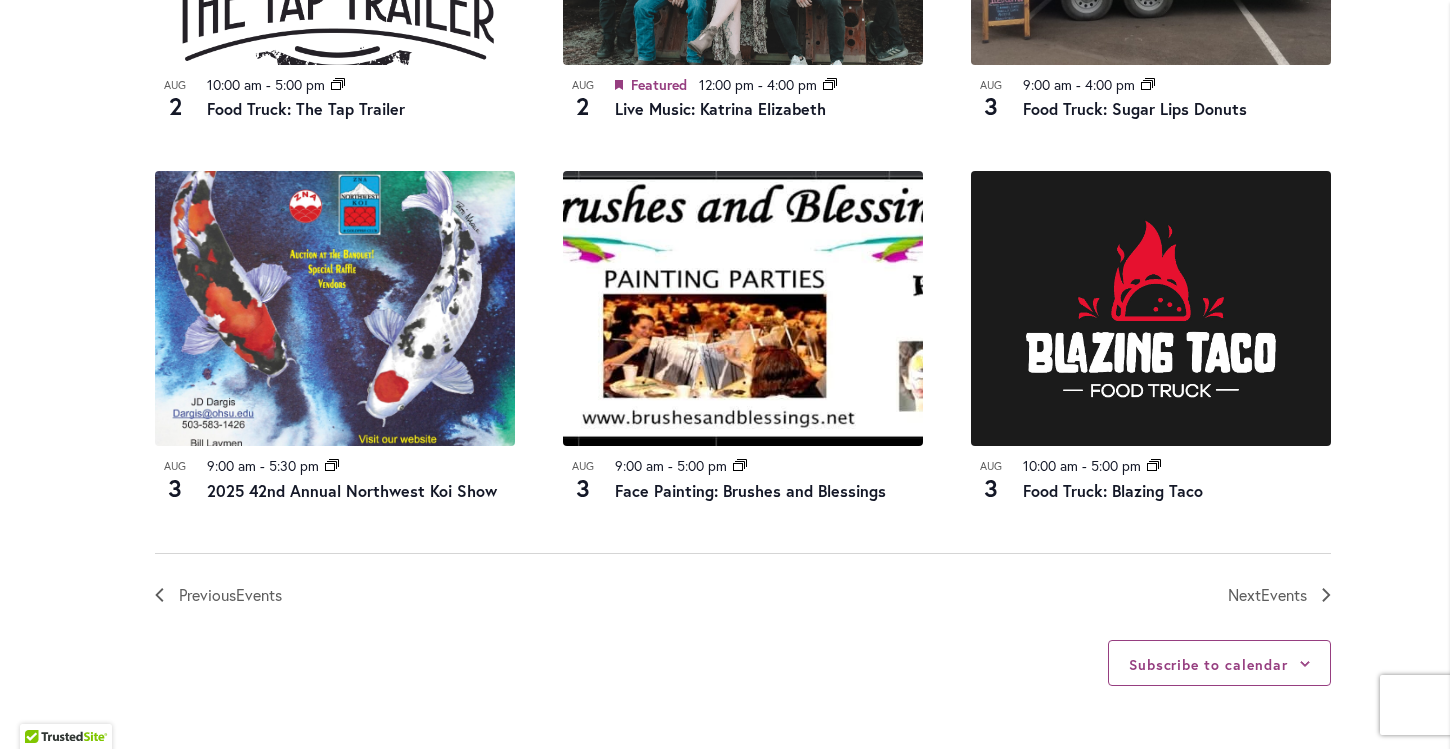 scroll, scrollTop: 2104, scrollLeft: 0, axis: vertical 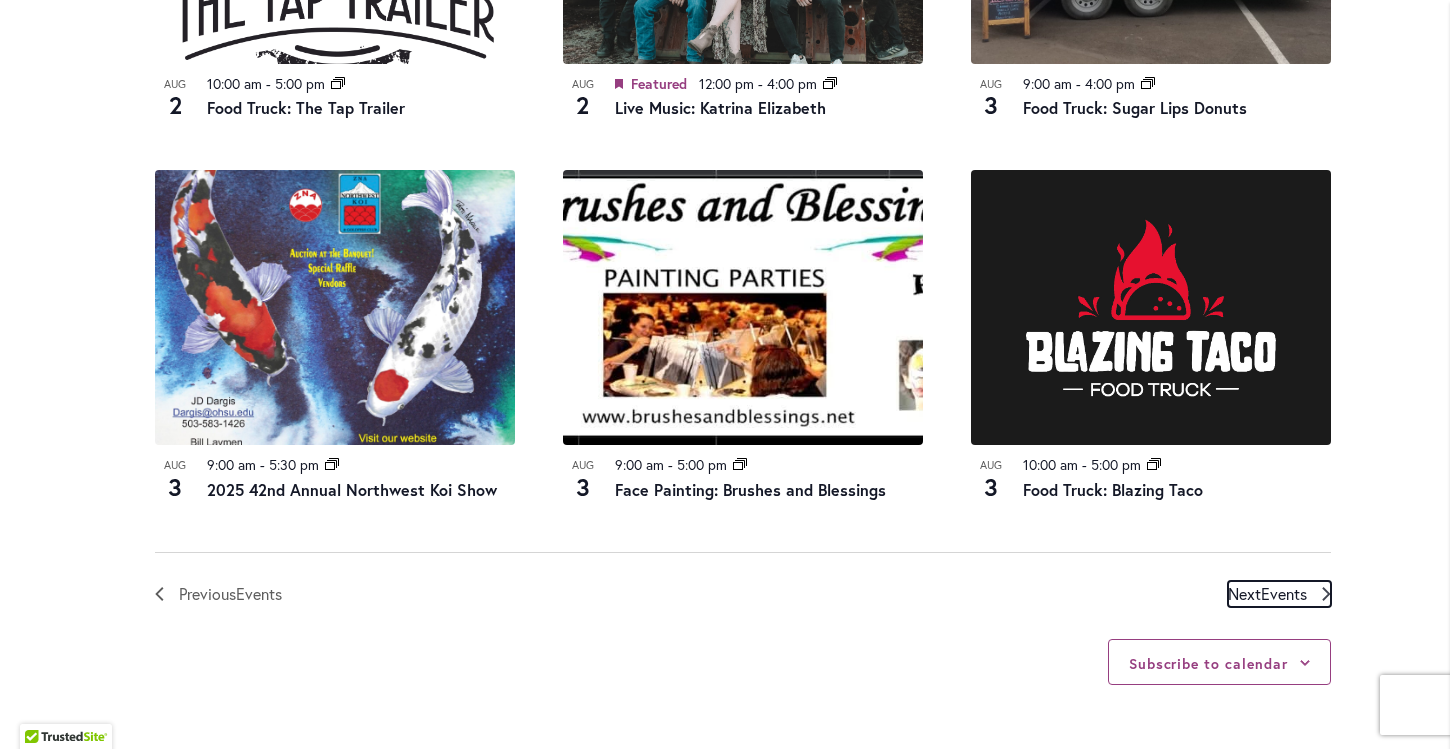 click on "Events" at bounding box center (1284, 593) 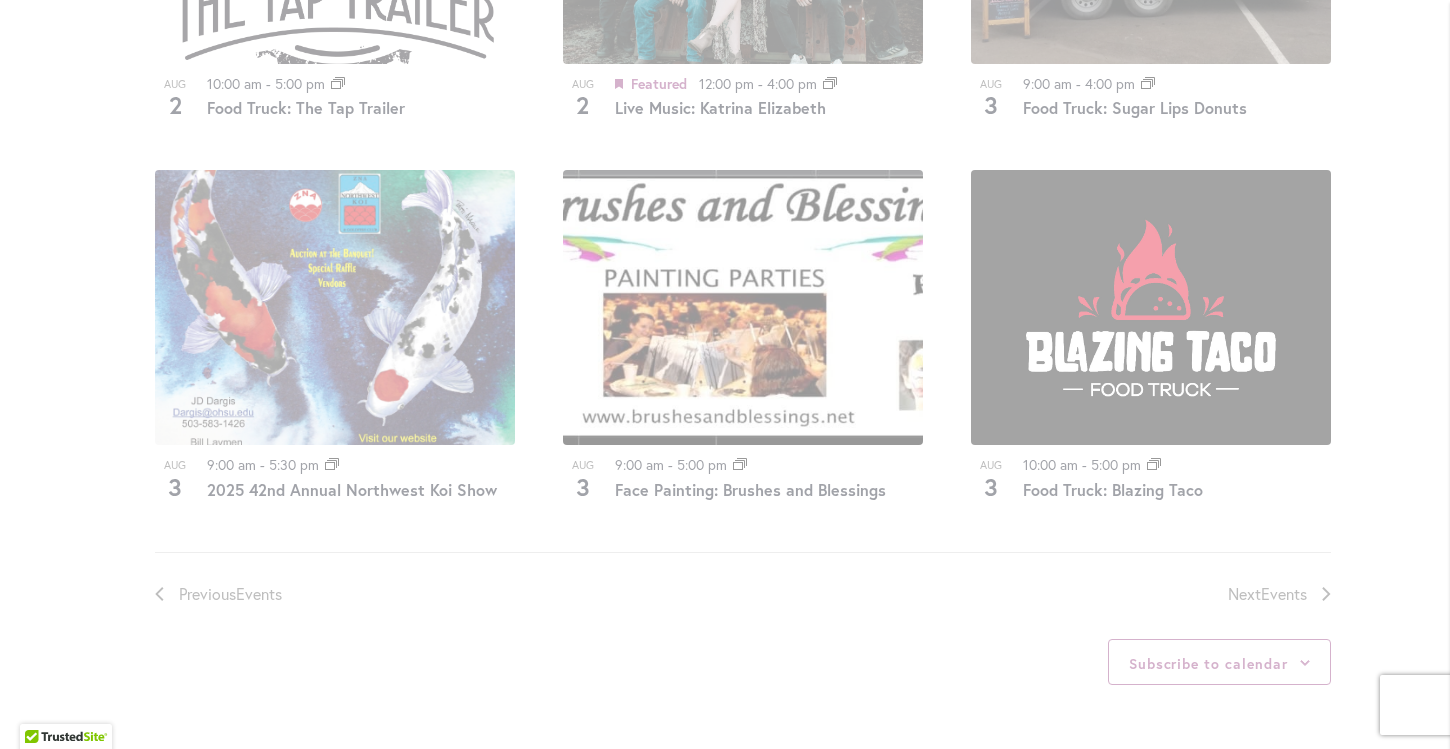 click on "12 events found." at bounding box center (743, -491) 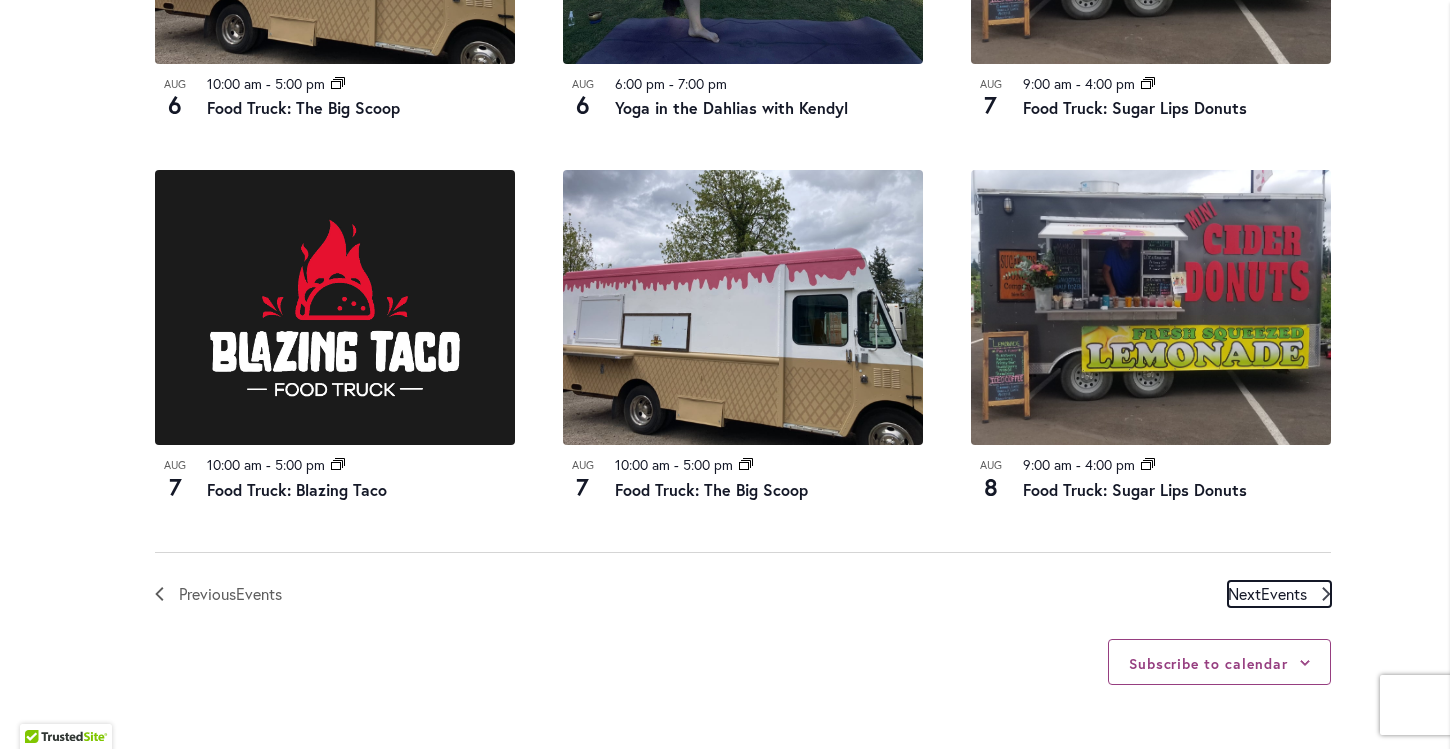 click on "Events" at bounding box center [1284, 593] 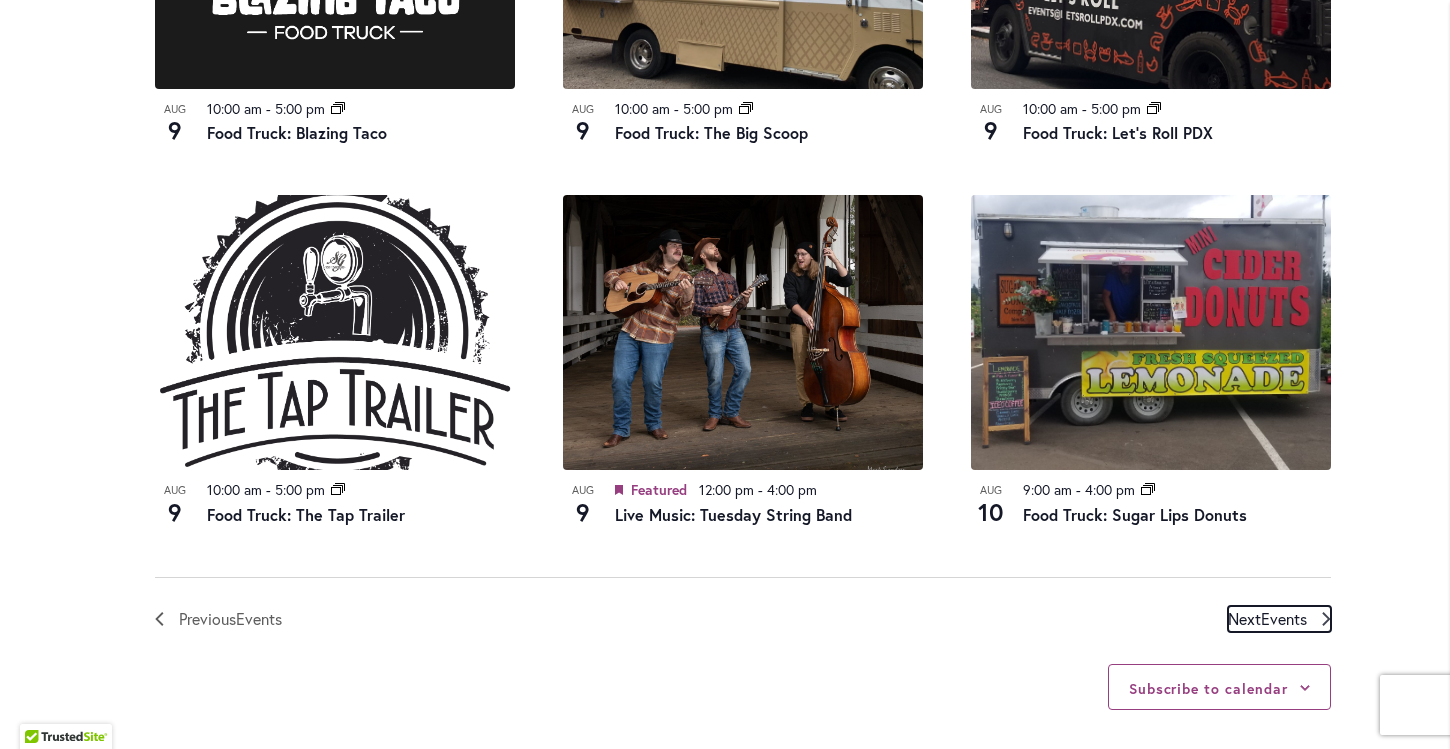 click on "Events" at bounding box center (1284, 618) 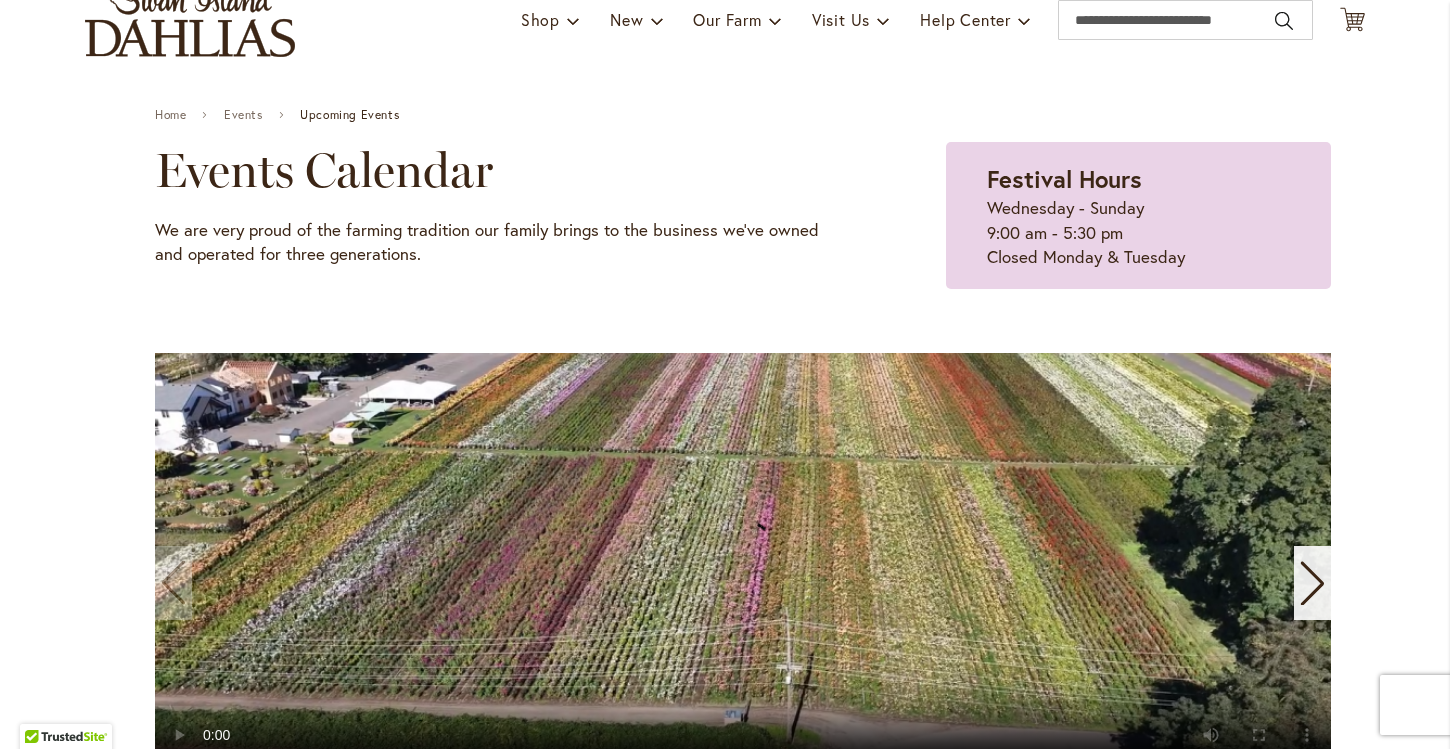 scroll, scrollTop: 0, scrollLeft: 0, axis: both 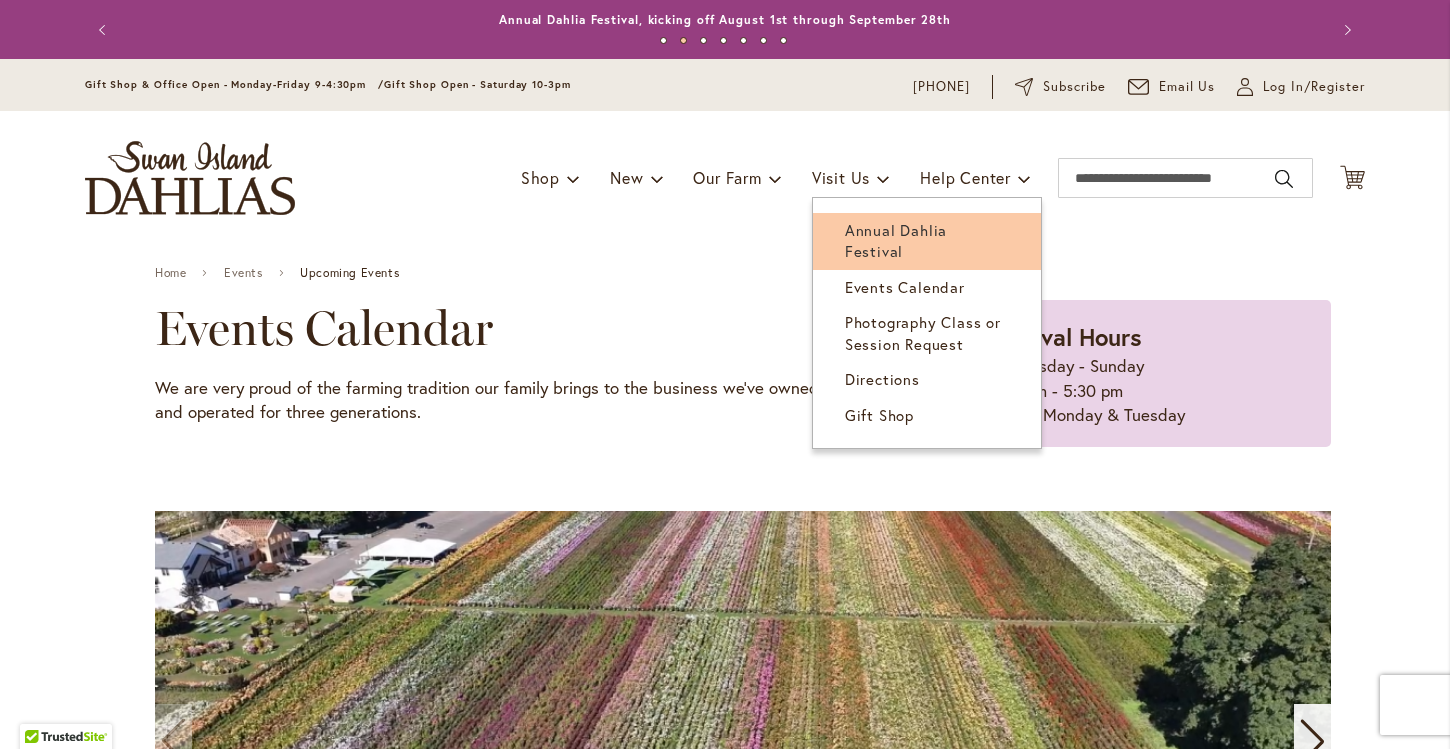 click on "Annual Dahlia Festival" at bounding box center [896, 240] 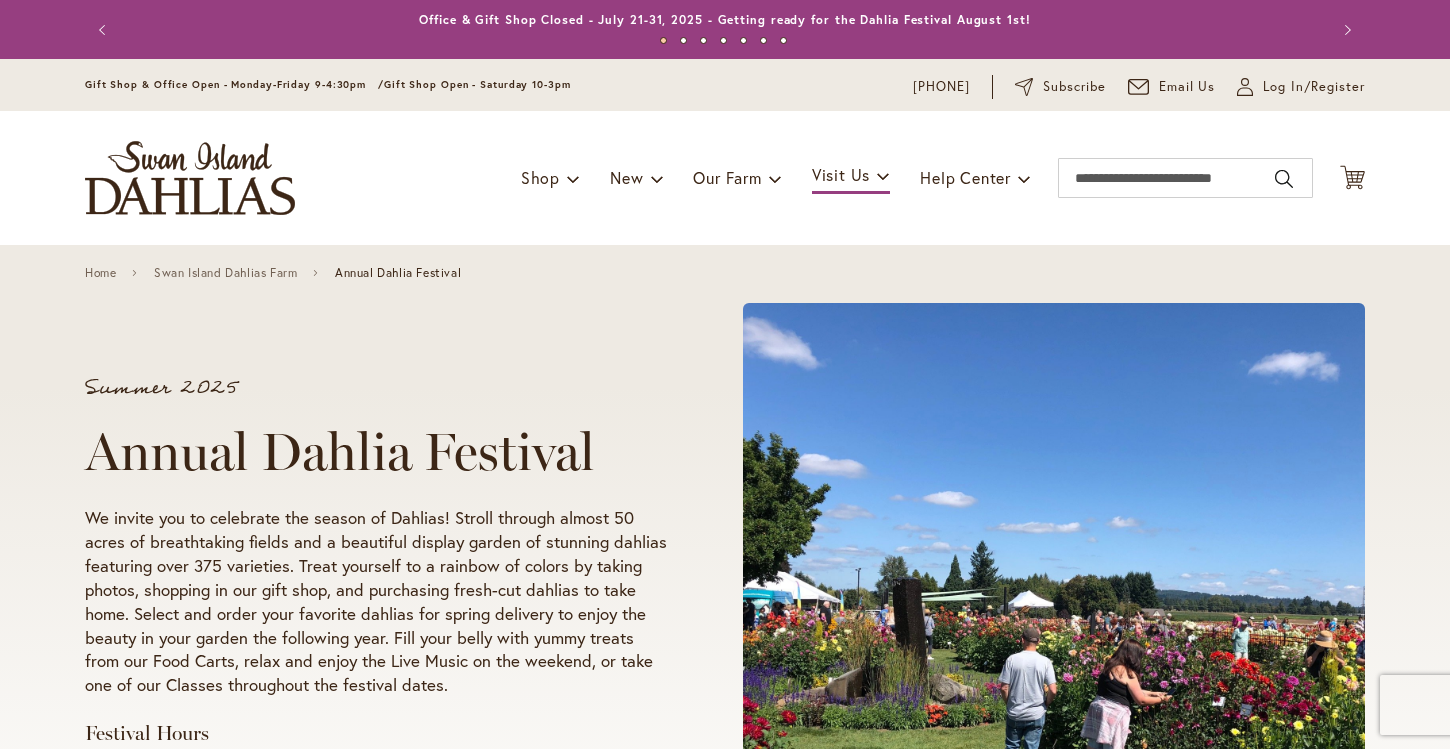 scroll, scrollTop: 0, scrollLeft: 0, axis: both 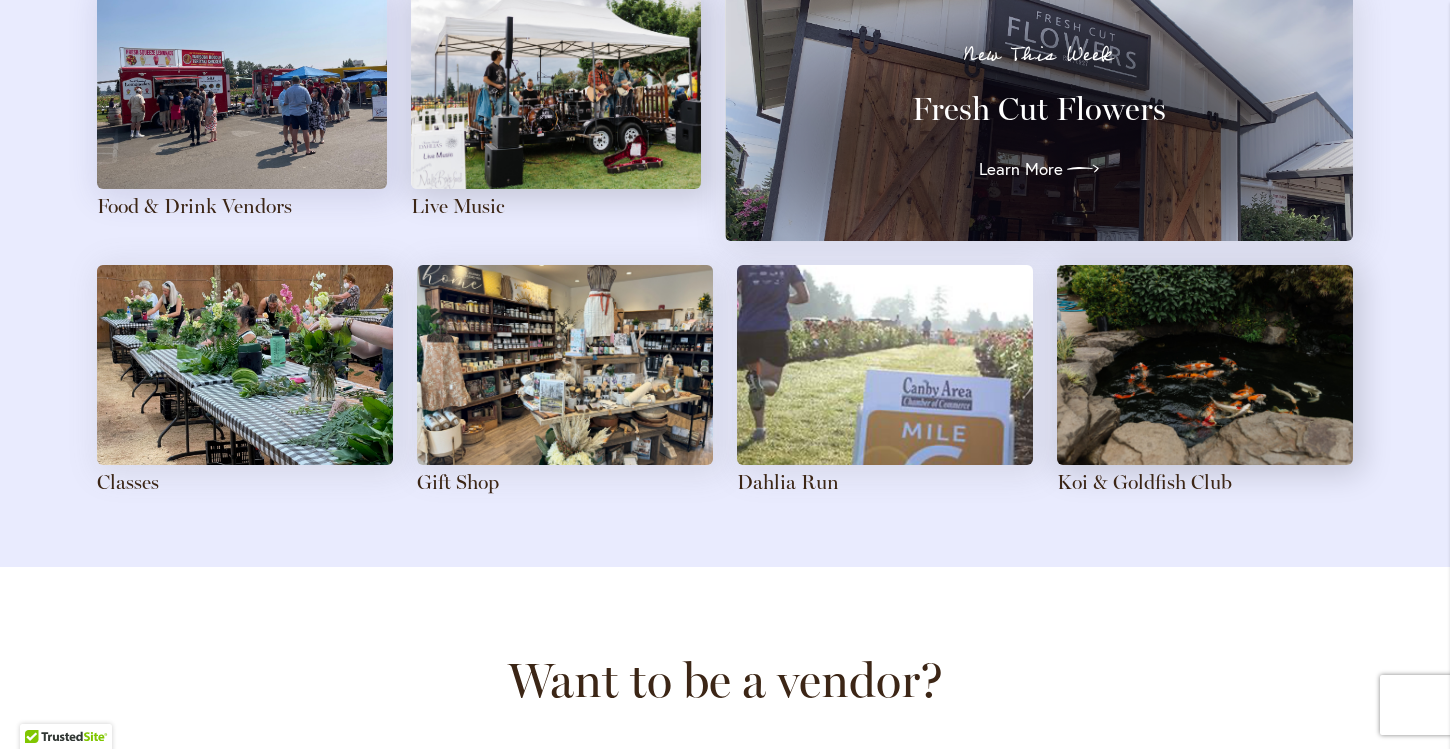 click at bounding box center [885, 365] 